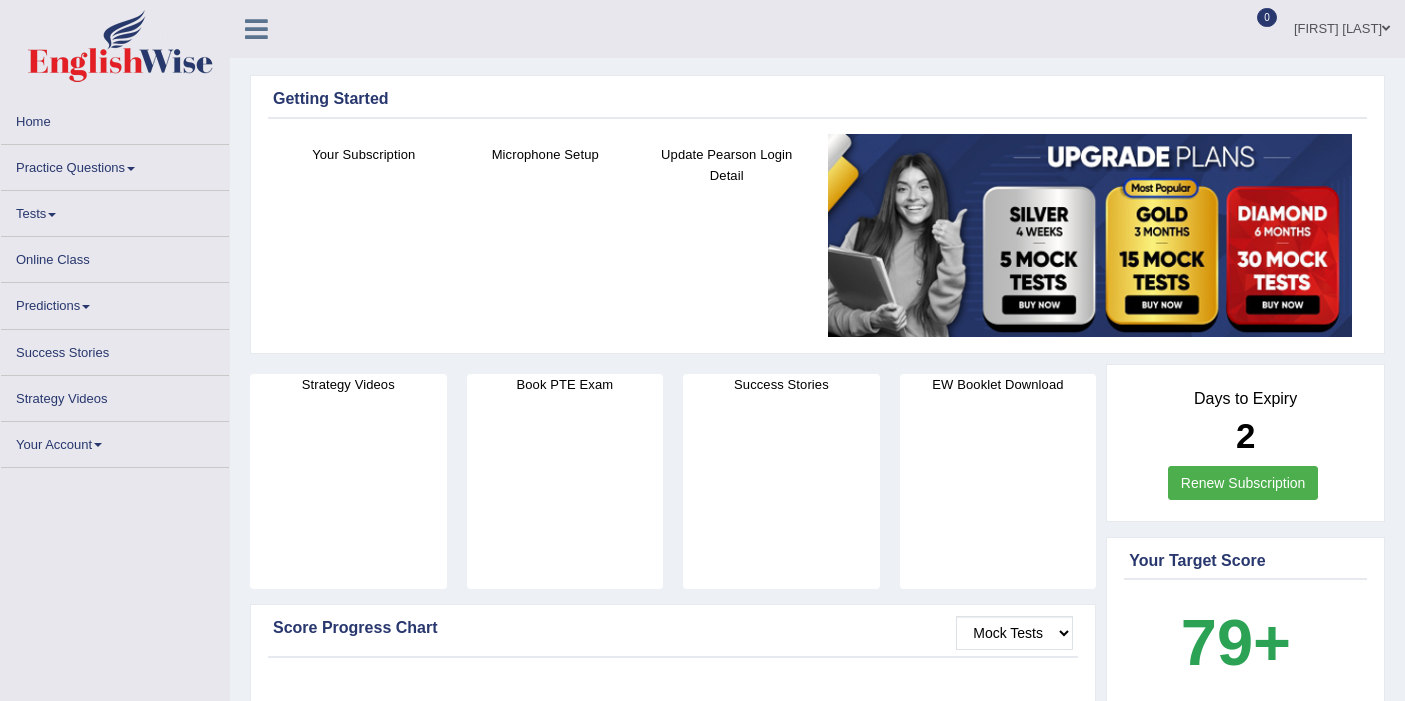 scroll, scrollTop: 0, scrollLeft: 0, axis: both 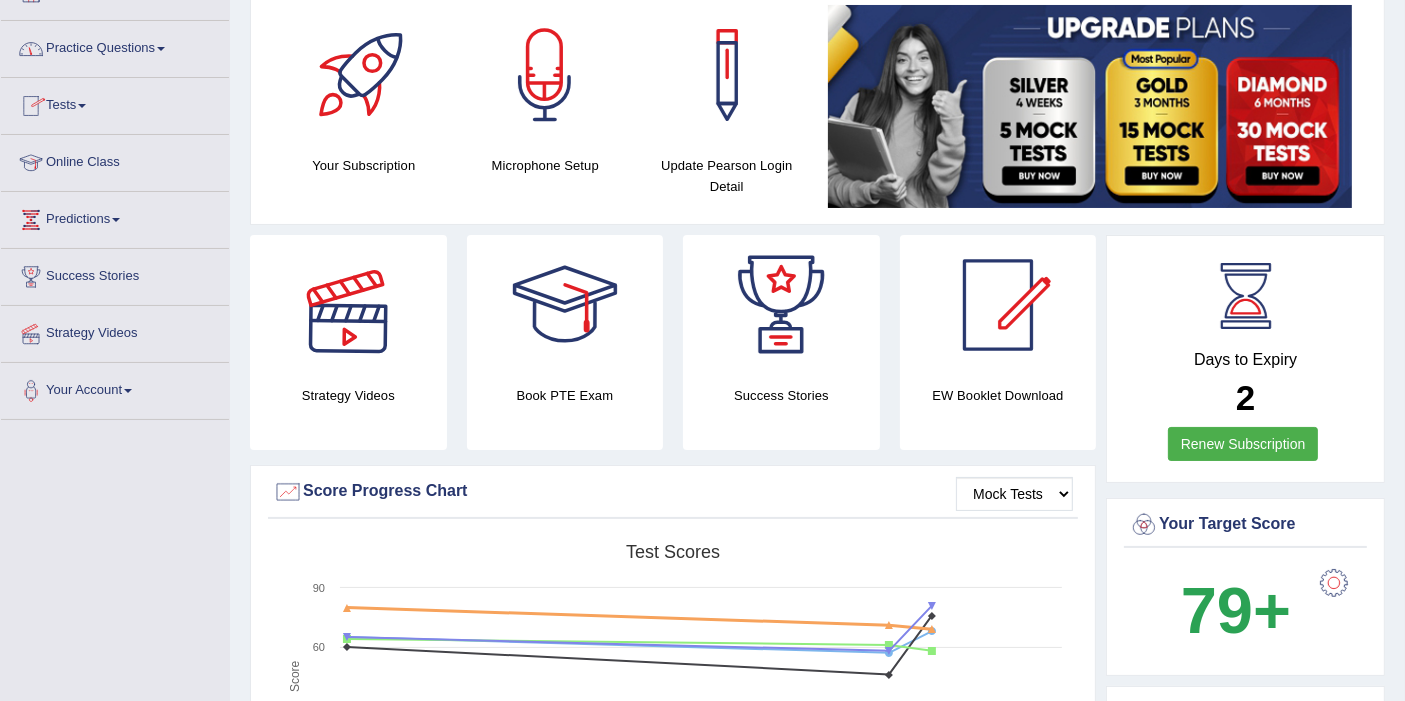 click on "Practice Questions" at bounding box center (115, 46) 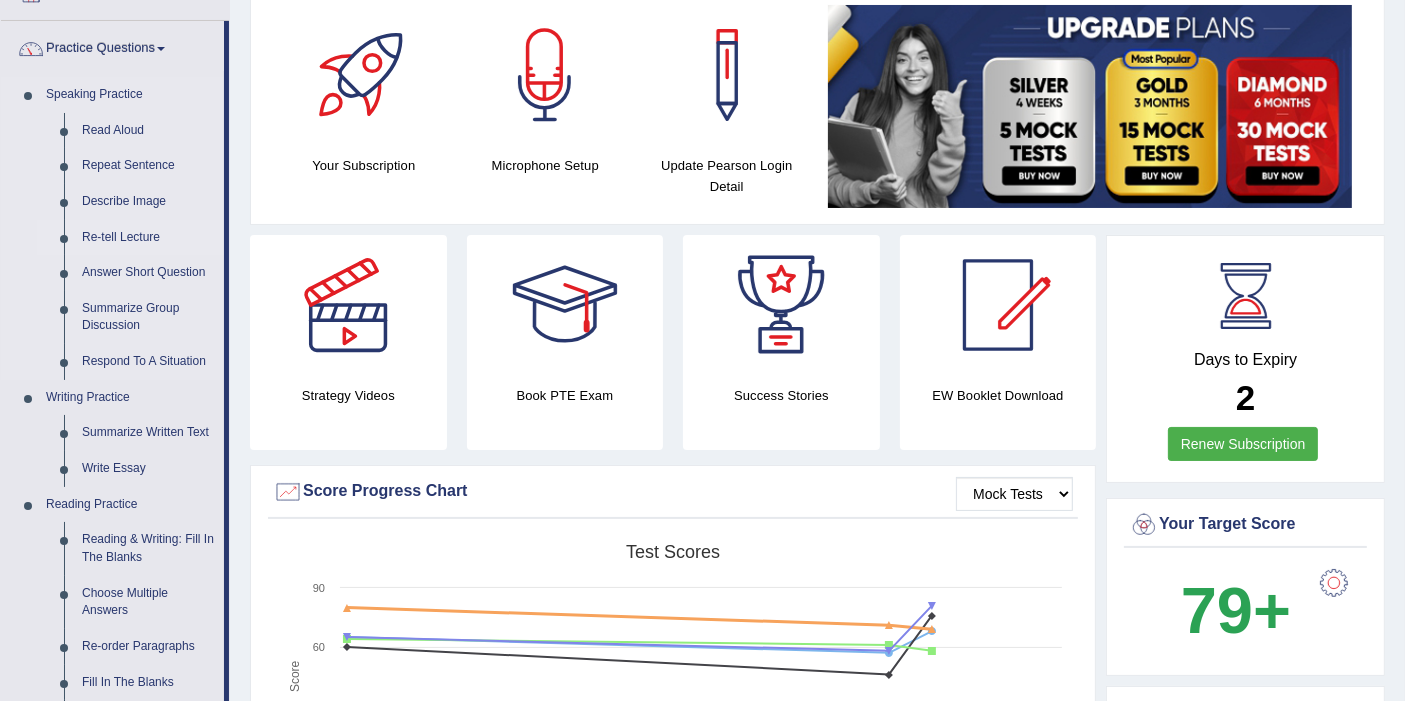 click on "Re-tell Lecture" at bounding box center [148, 238] 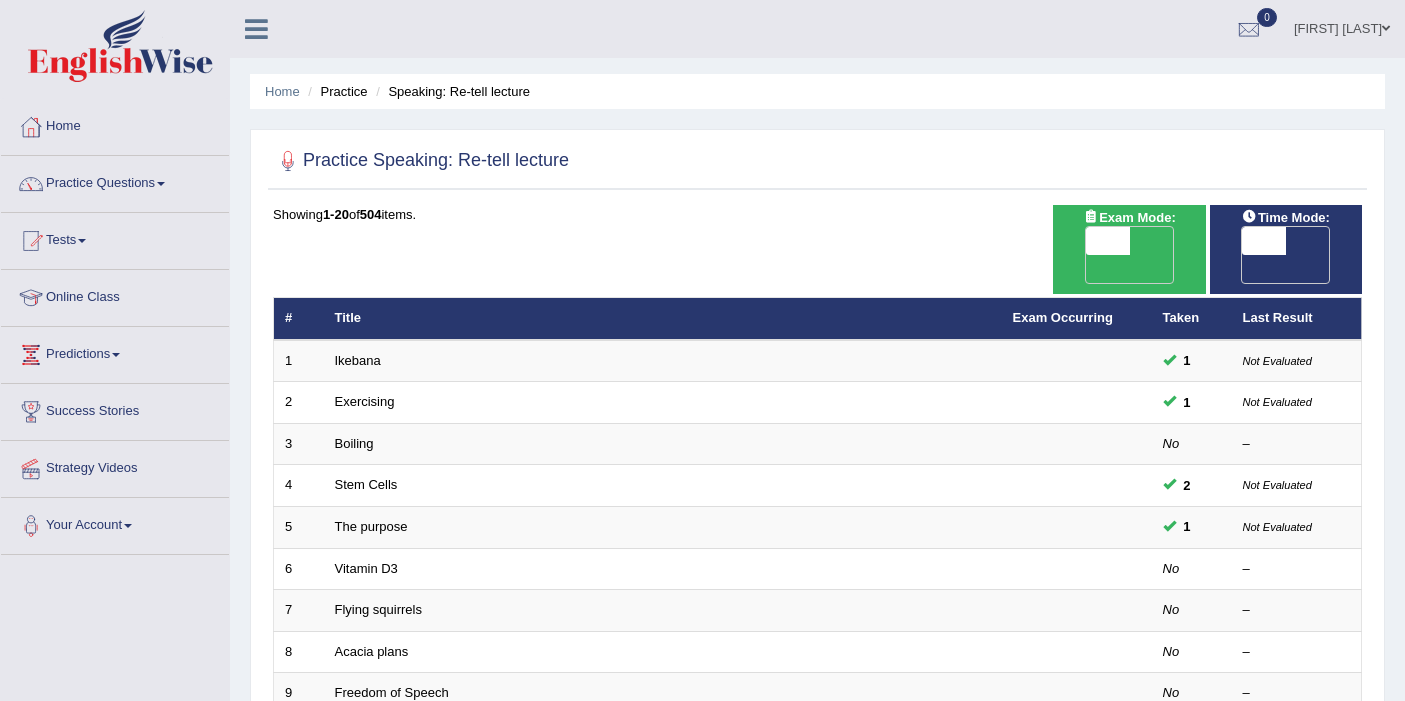 scroll, scrollTop: 0, scrollLeft: 0, axis: both 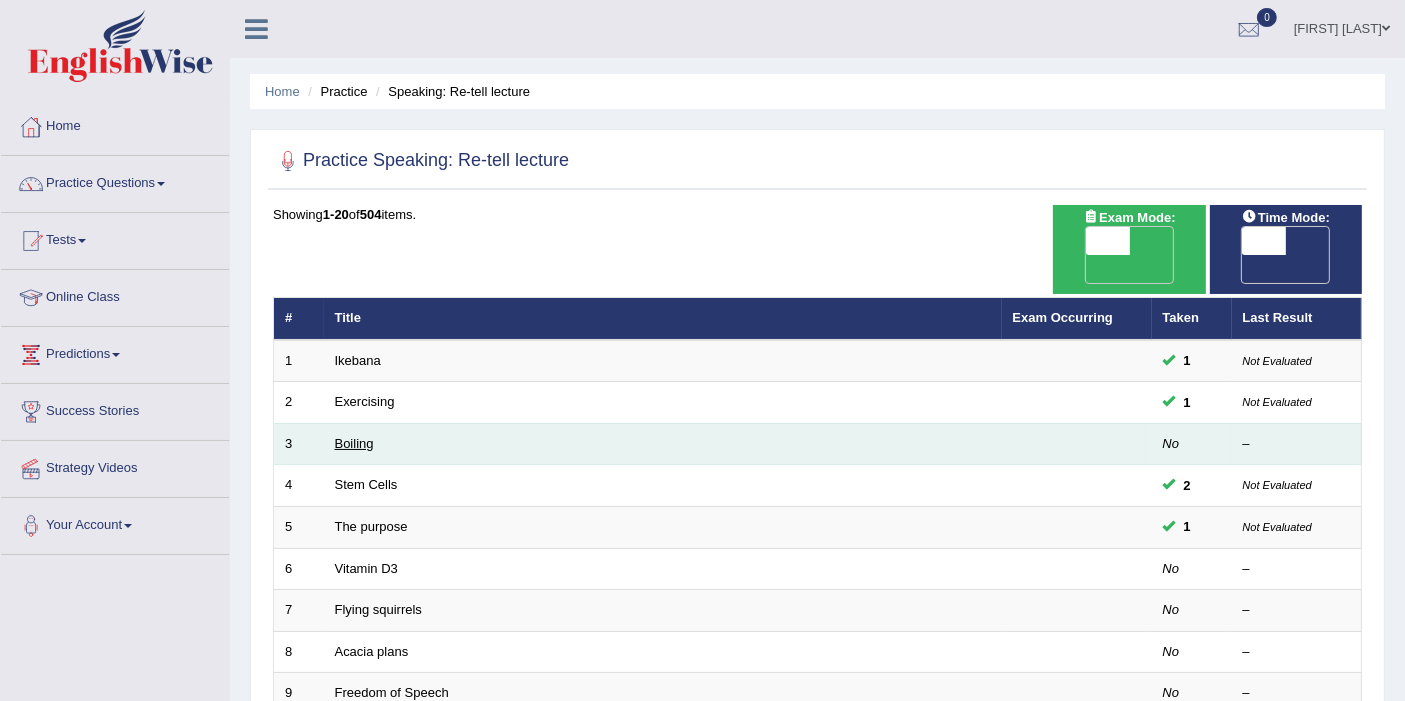 click on "Boiling" at bounding box center (354, 443) 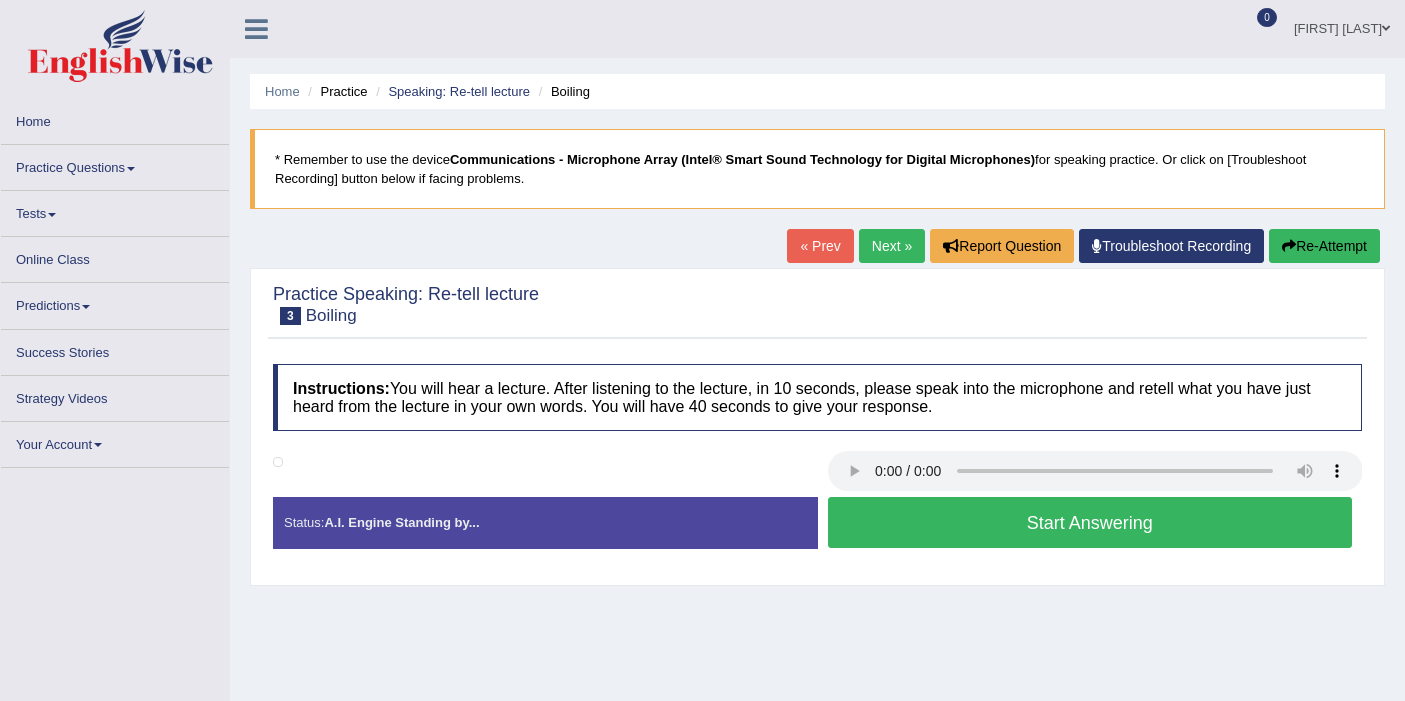 scroll, scrollTop: 0, scrollLeft: 0, axis: both 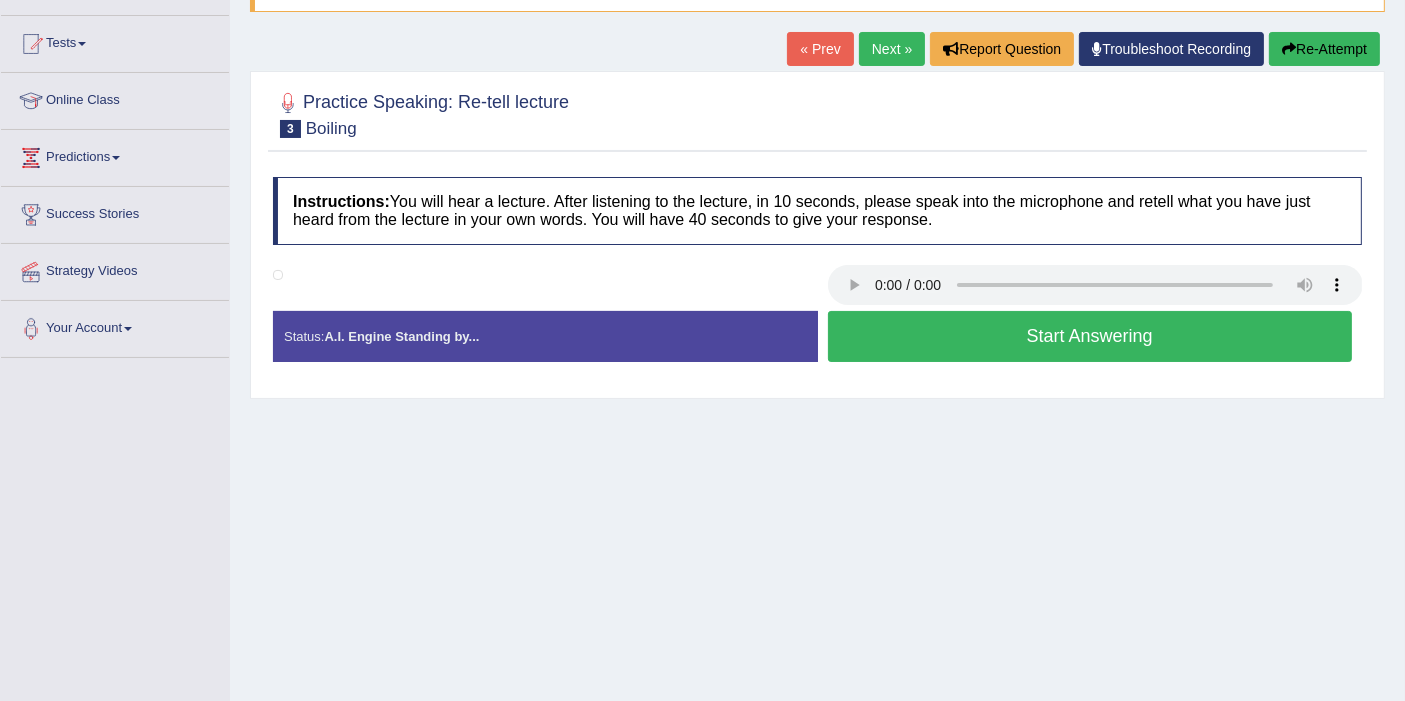 click on "Home
Practice
Speaking: Re-tell lecture
Boiling
* Remember to use the device  Communications - Microphone Array (Intel® Smart Sound Technology for Digital Microphones)  for speaking practice. Or click on [Troubleshoot Recording] button below if facing problems.
« Prev Next »  Report Question  Troubleshoot Recording  Re-Attempt
Practice Speaking: Re-tell lecture
3
Boiling
Instructions:  You will hear a lecture. After listening to the lecture, in 10 seconds, please speak into the microphone and retell what you have just heard from the lecture in your own words. You will have 40 seconds to give your response.
Transcript: Recorded Answer: Created with Highcharts 7.1.2 Too low Too high Time Pitch meter: 0 10 20 30 40 Created with Highcharts 7.1.2 Great Too slow Too fast Time Speech pace meter: 0 10 20 30 40 ." at bounding box center (817, 303) 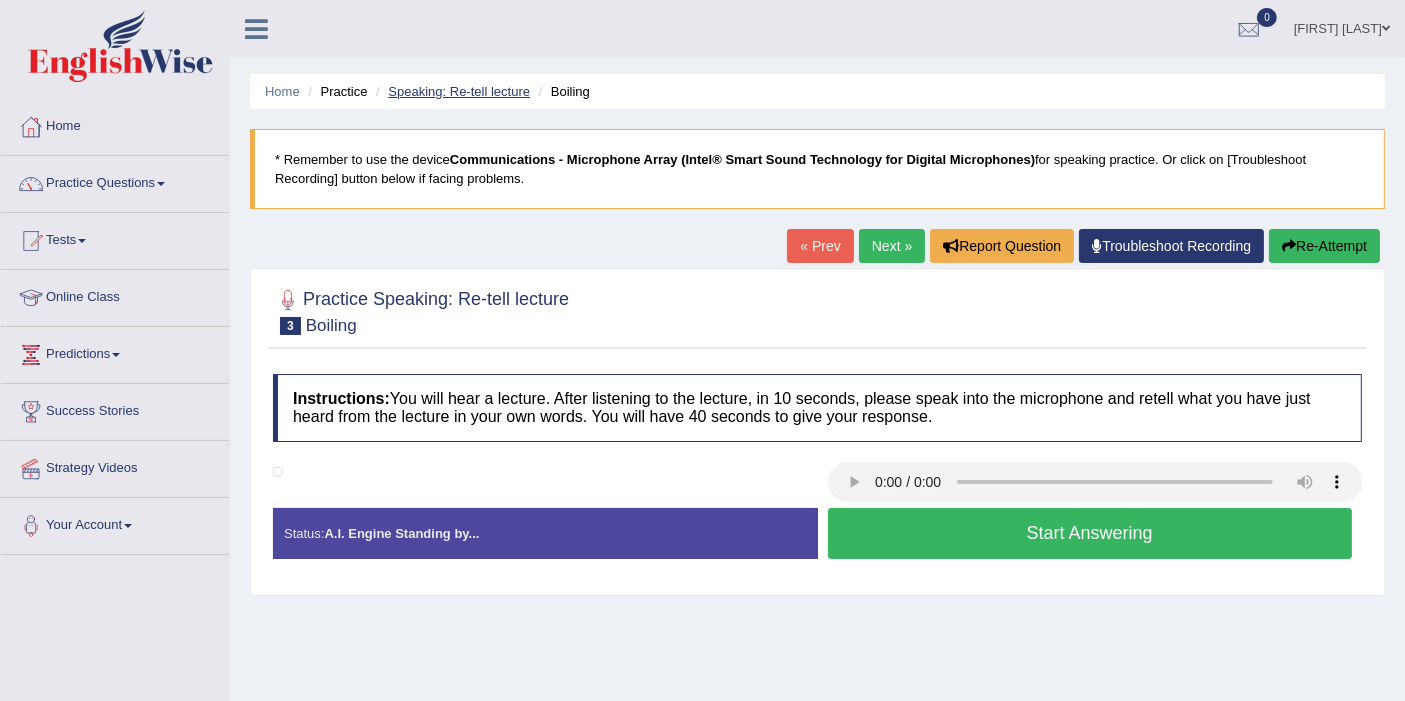 click on "Speaking: Re-tell lecture" at bounding box center [459, 91] 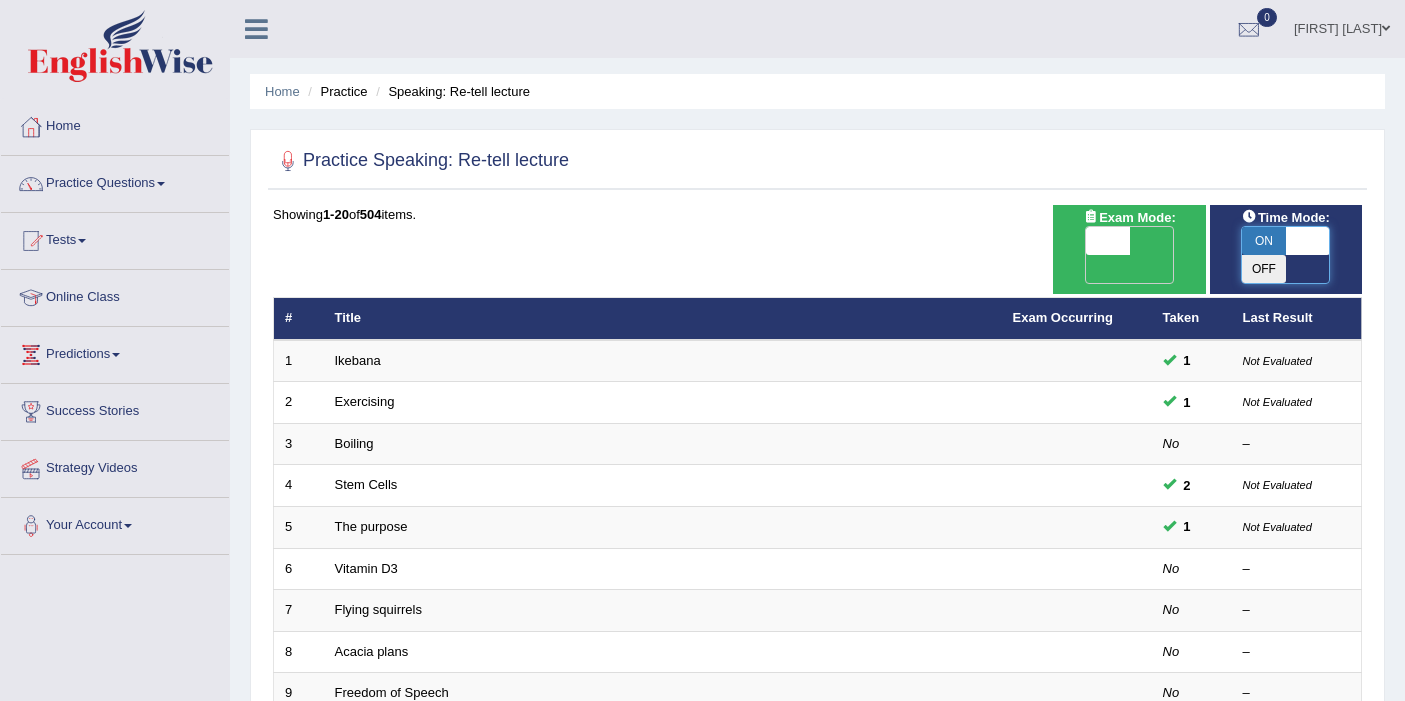 scroll, scrollTop: 0, scrollLeft: 0, axis: both 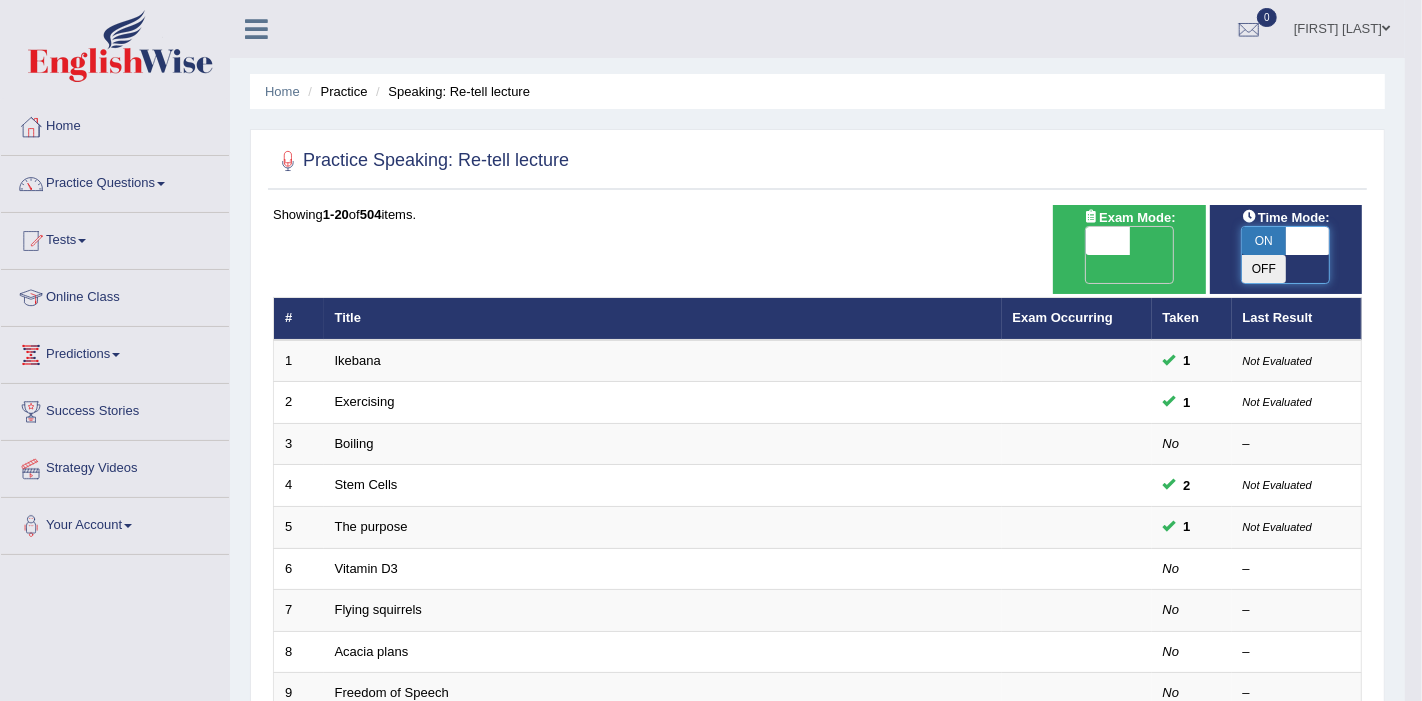 click on "Toggle navigation
Home
Practice Questions   Speaking Practice Read Aloud
Repeat Sentence
Describe Image
Re-tell Lecture
Answer Short Question
Summarize Group Discussion
Respond To A Situation
Writing Practice  Summarize Written Text
Write Essay
Reading Practice  Reading & Writing: Fill In The Blanks
Choose Multiple Answers
Re-order Paragraphs
Fill In The Blanks
Choose Single Answer
Listening Practice  Summarize Spoken Text
Highlight Incorrect Words
Highlight Correct Summary
Select Missing Word
Choose Single Answer
Choose Multiple Answers
Fill In The Blanks
Write From Dictation
Pronunciation
Tests  Take Practice Sectional Test" at bounding box center (711, 350) 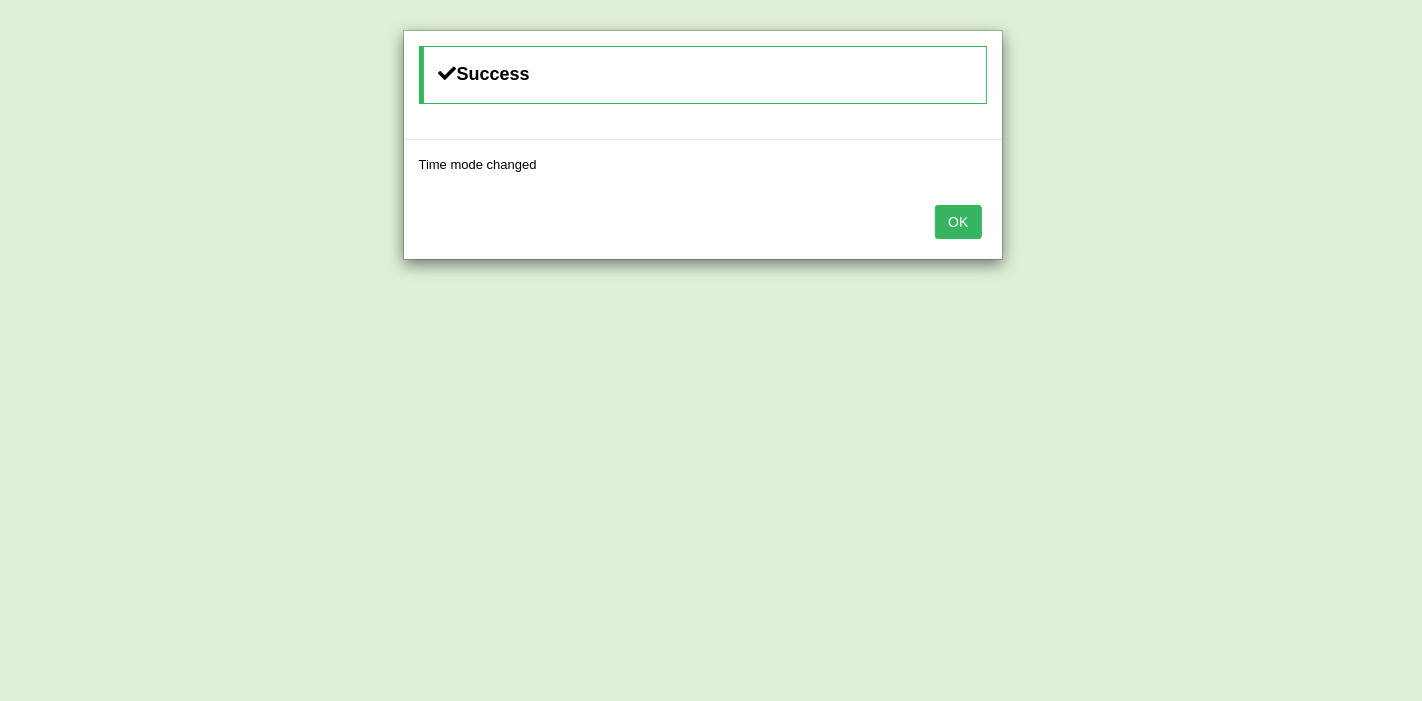 click on "OK" at bounding box center (958, 222) 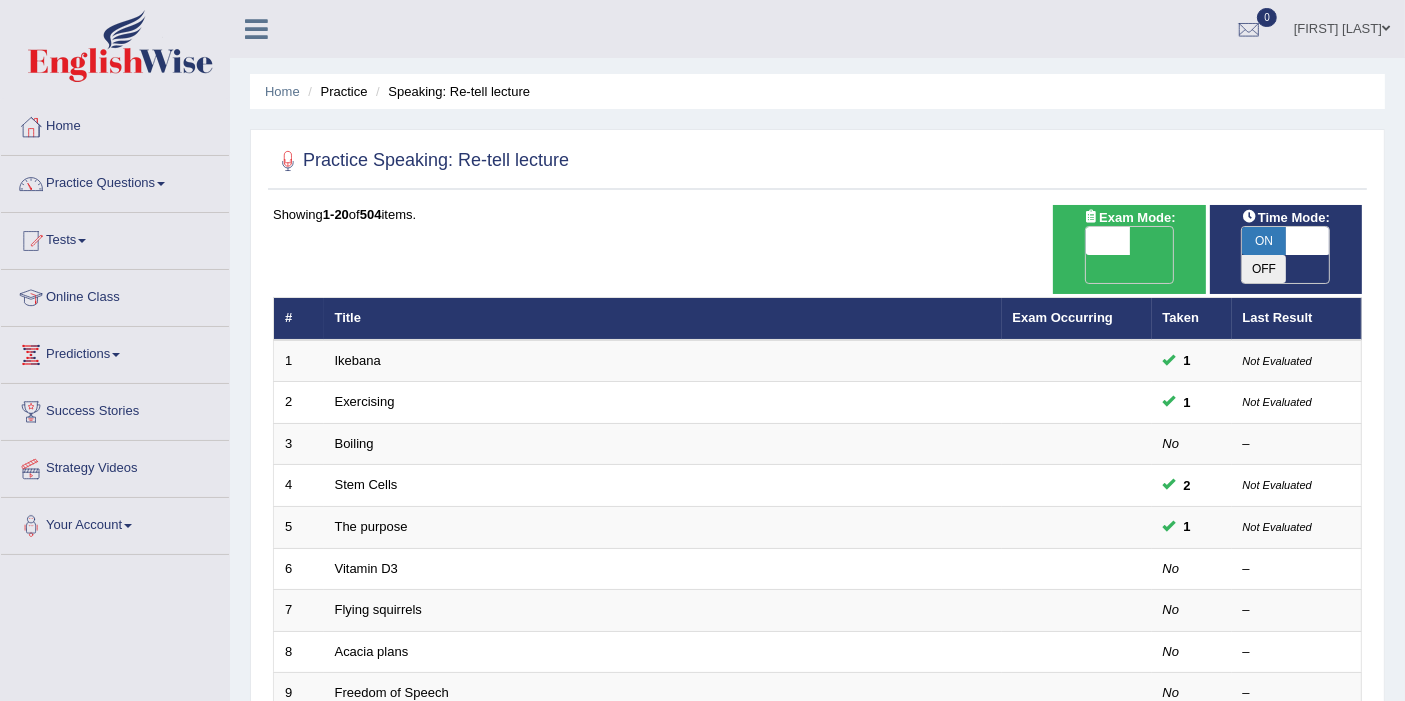 click at bounding box center [1108, 241] 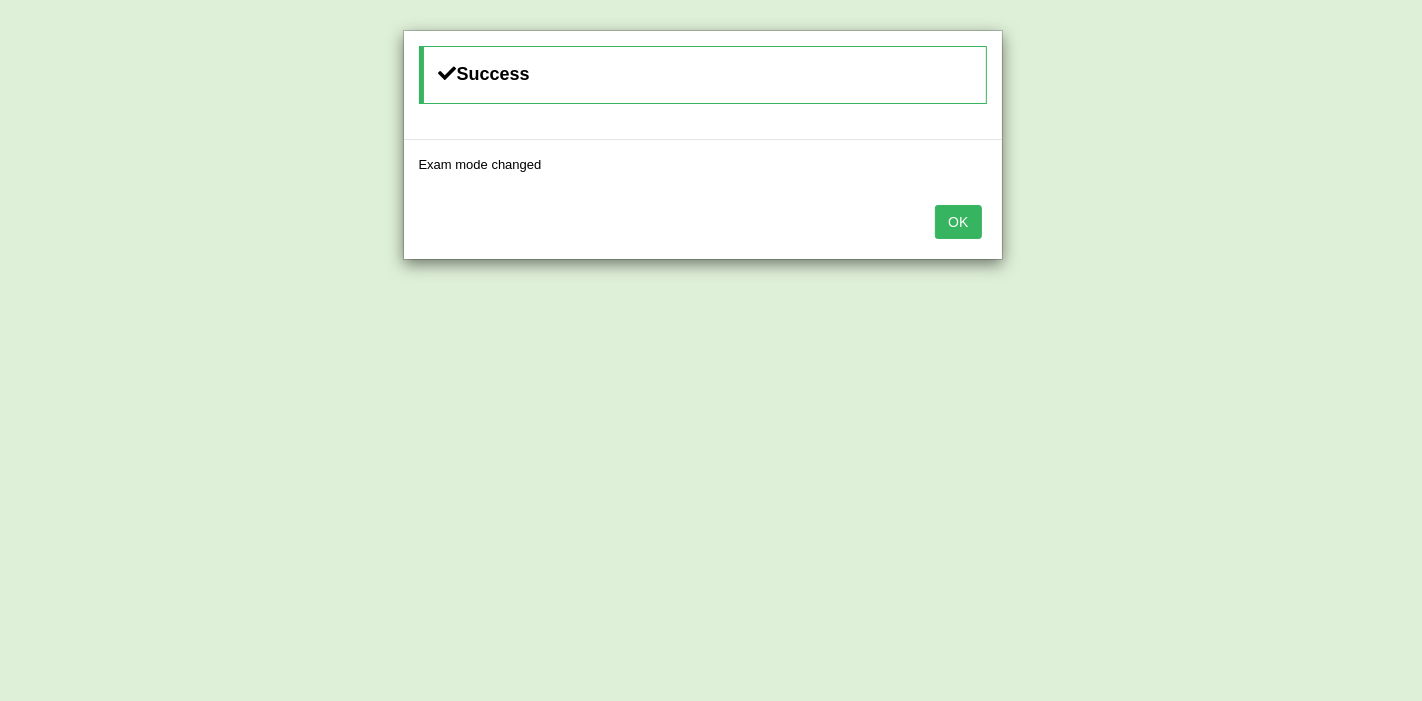 click on "OK" at bounding box center [958, 222] 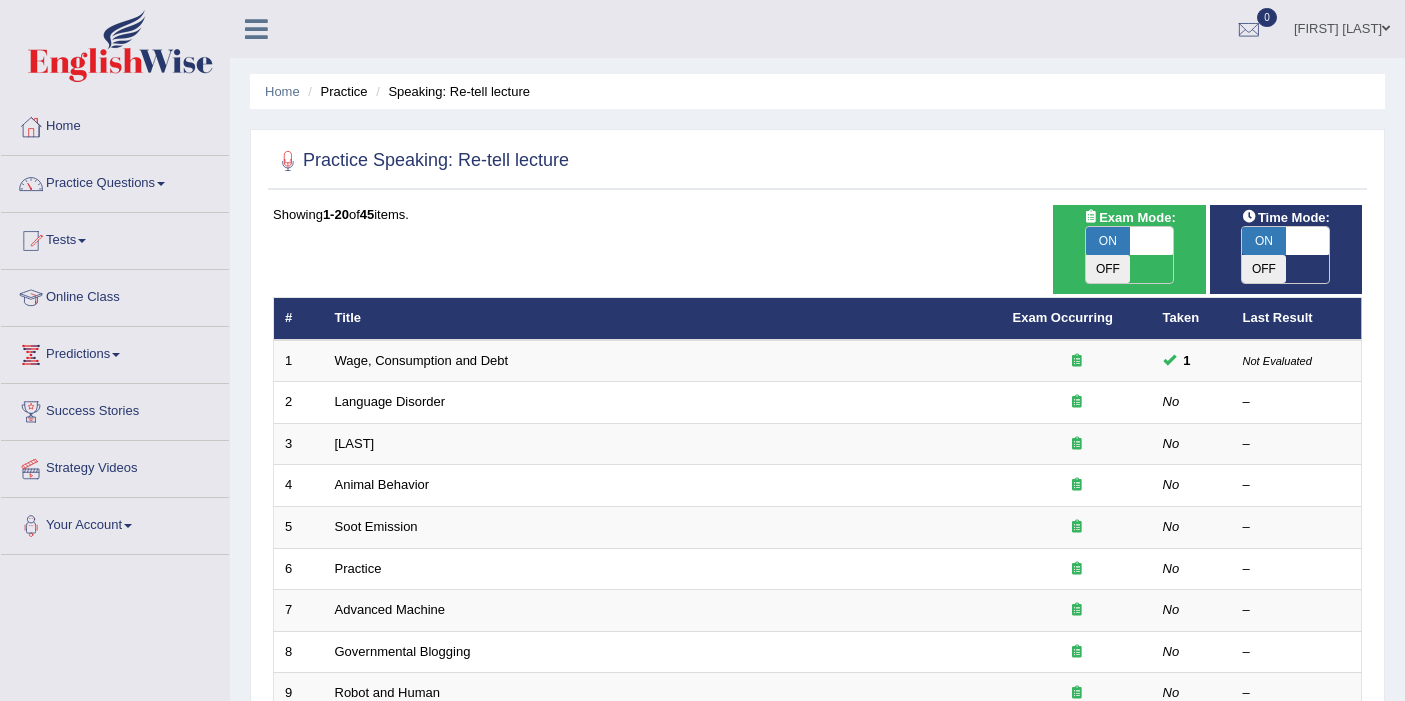 scroll, scrollTop: 222, scrollLeft: 0, axis: vertical 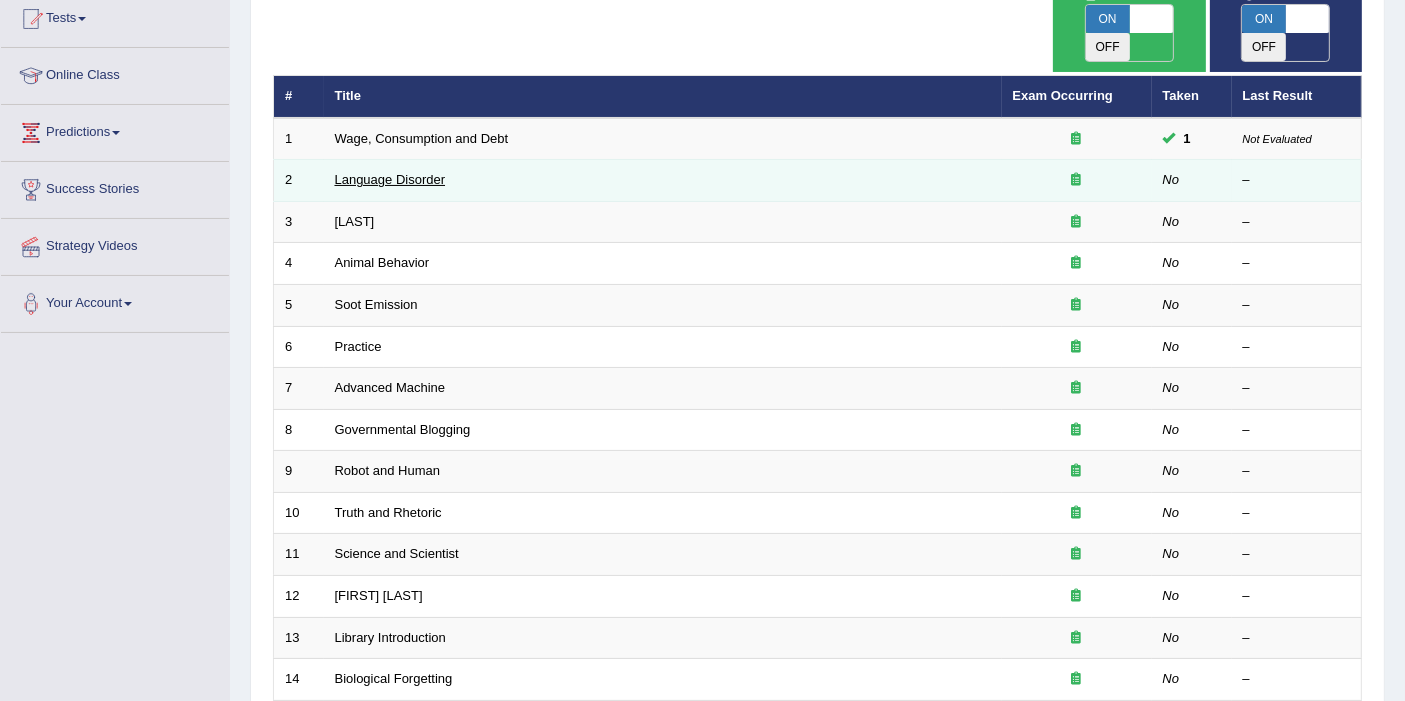 click on "Language Disorder" at bounding box center (390, 179) 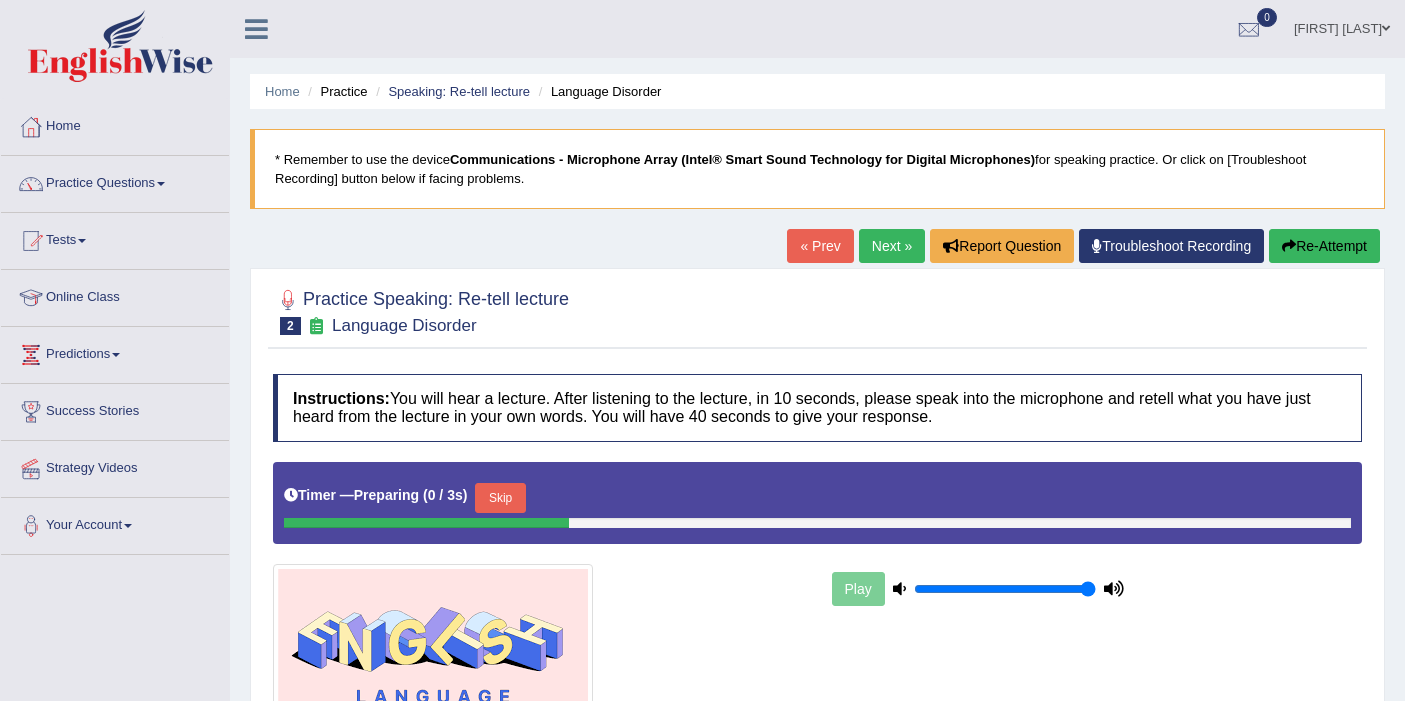 scroll, scrollTop: 0, scrollLeft: 0, axis: both 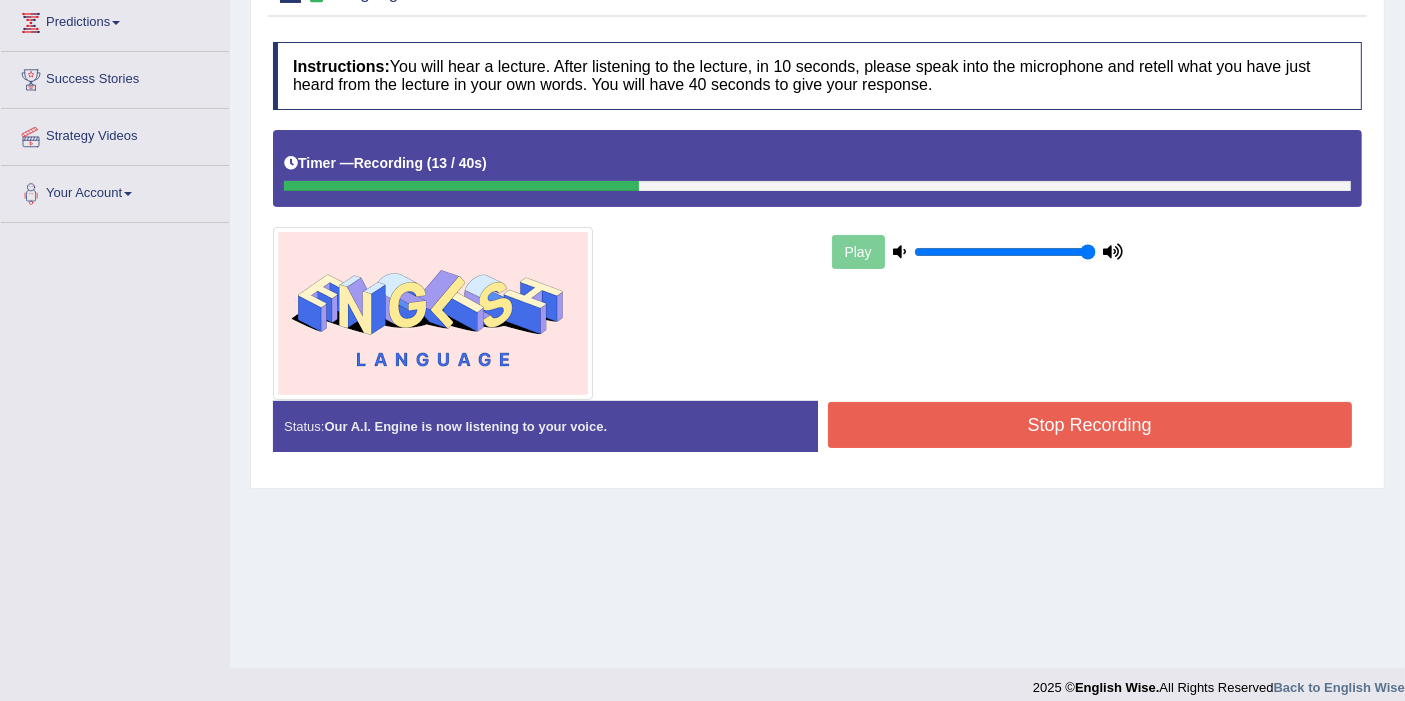 click on "Stop Recording" at bounding box center (1090, 425) 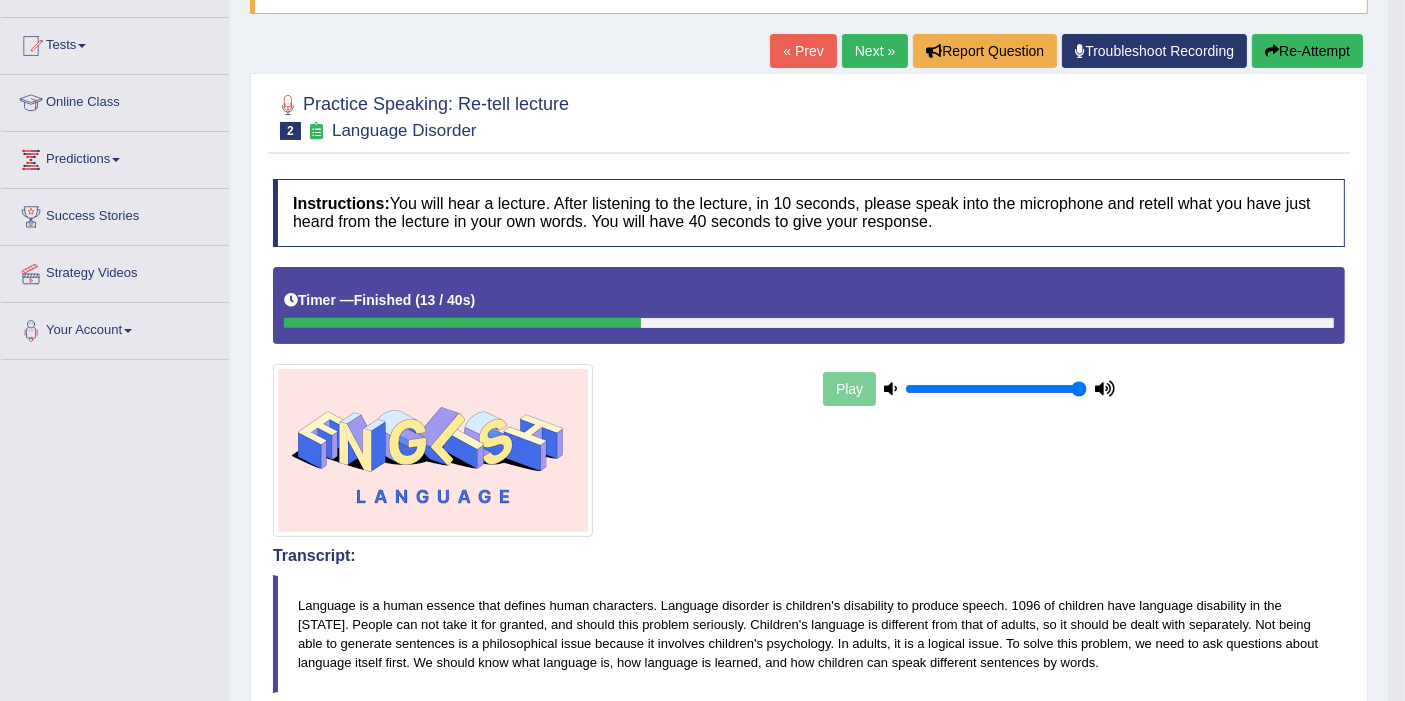 scroll, scrollTop: 188, scrollLeft: 0, axis: vertical 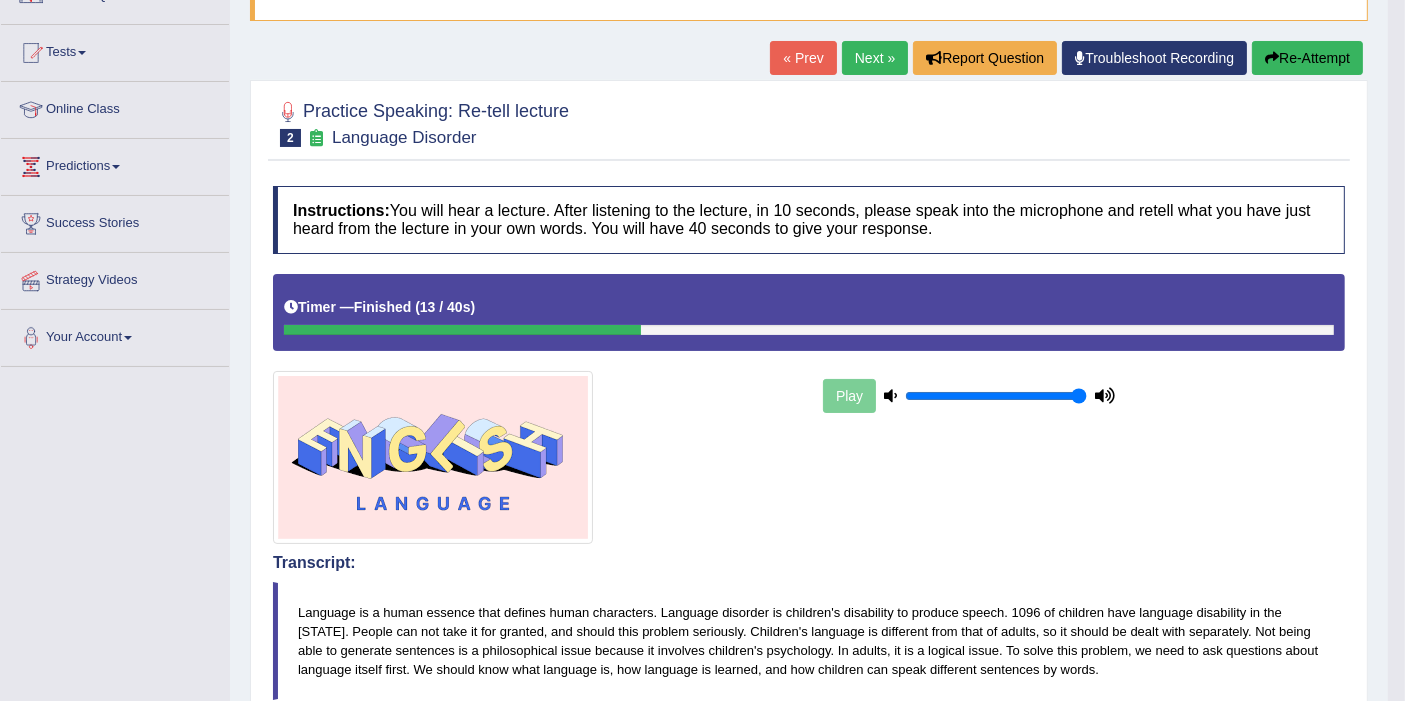 click at bounding box center [1272, 58] 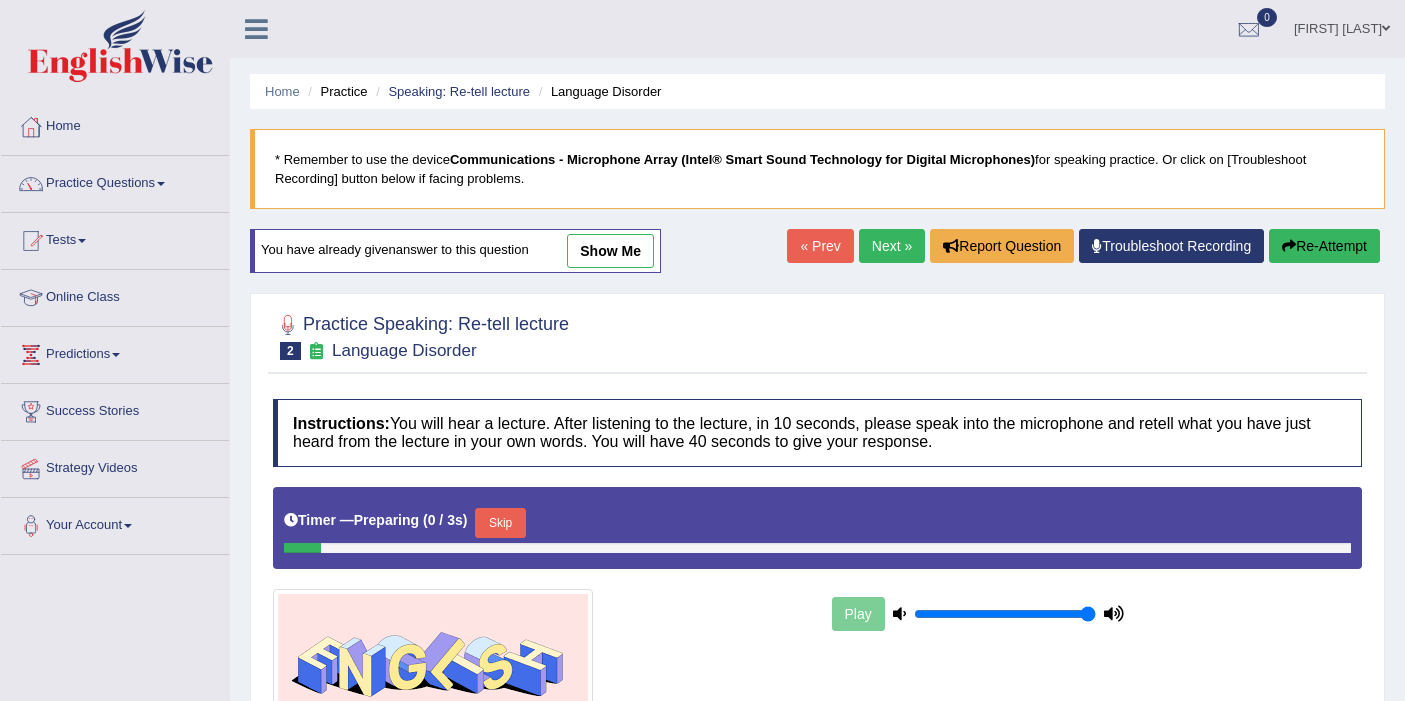 scroll, scrollTop: 199, scrollLeft: 0, axis: vertical 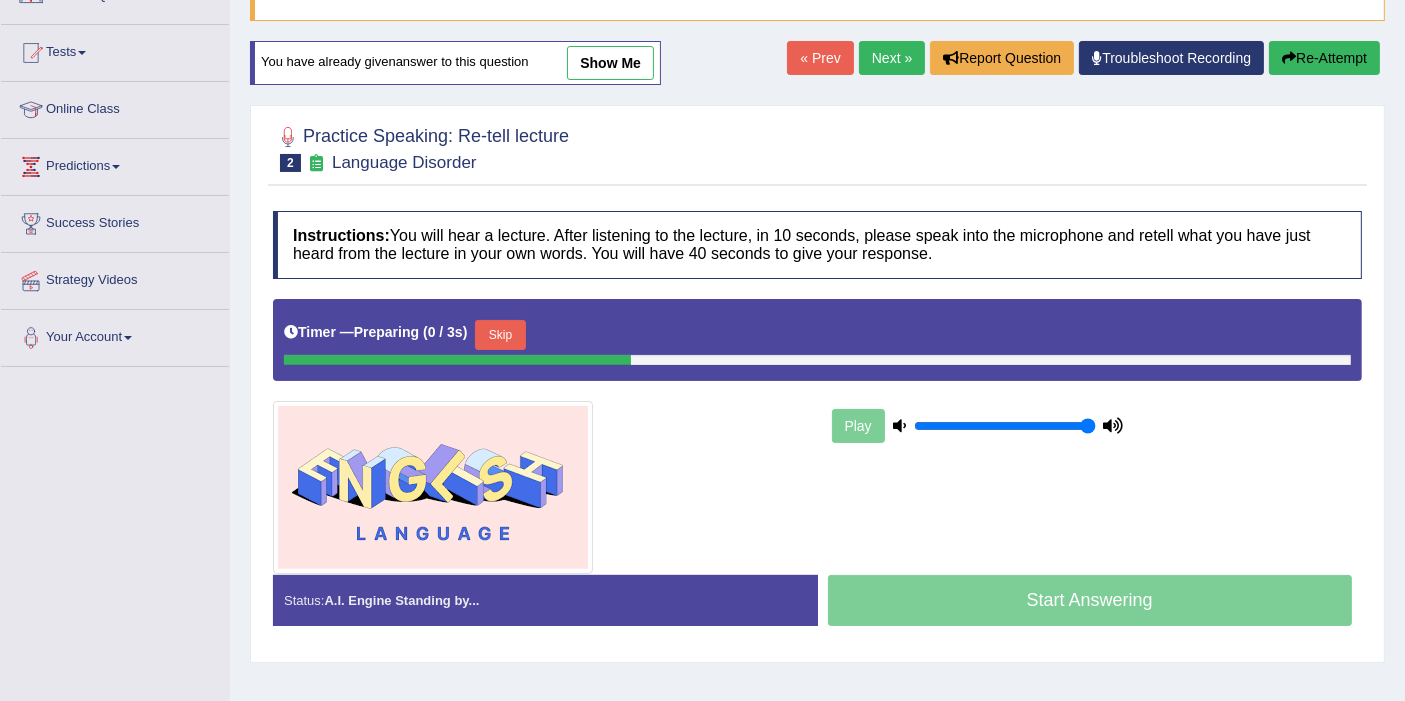 click on "Timer —  Preparing   ( 0 / 3s ) Skip" at bounding box center (817, 335) 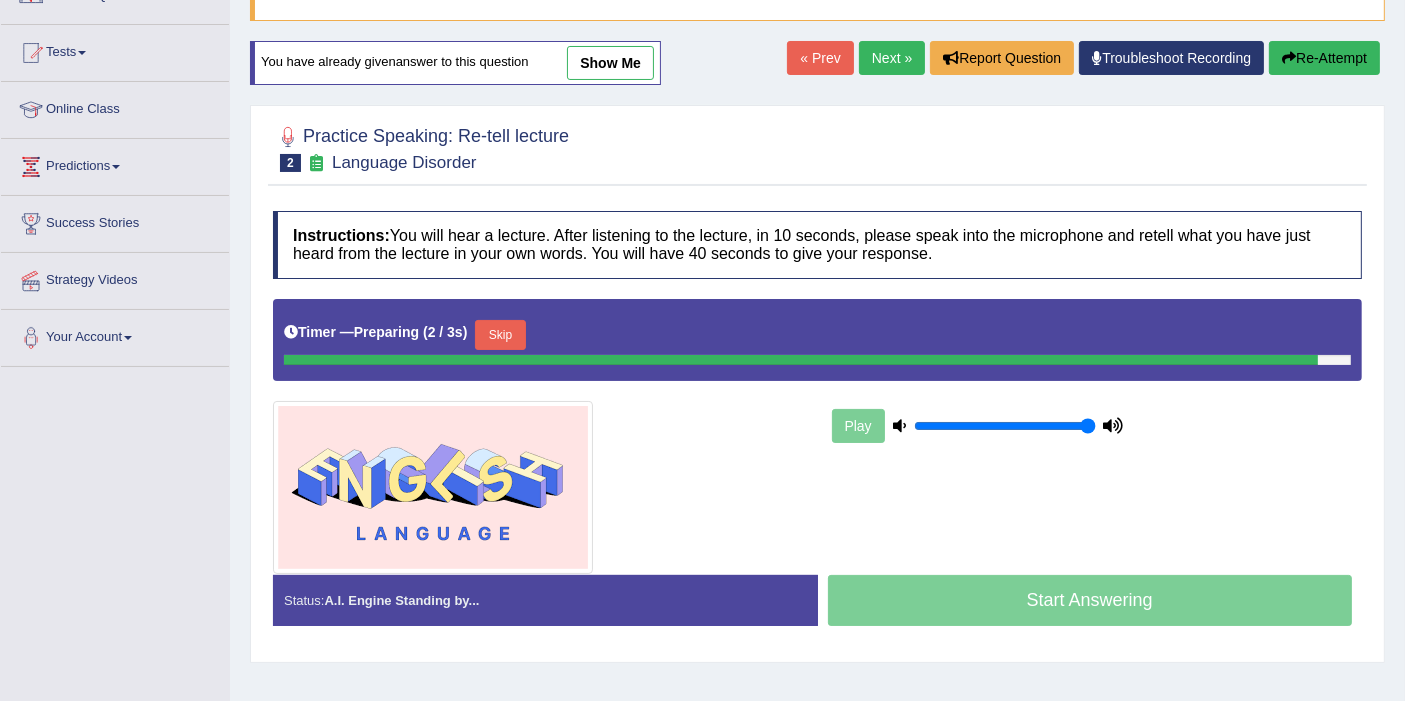 click on "Timer —  Preparing   ( 2 / 3s ) Skip" at bounding box center (817, 340) 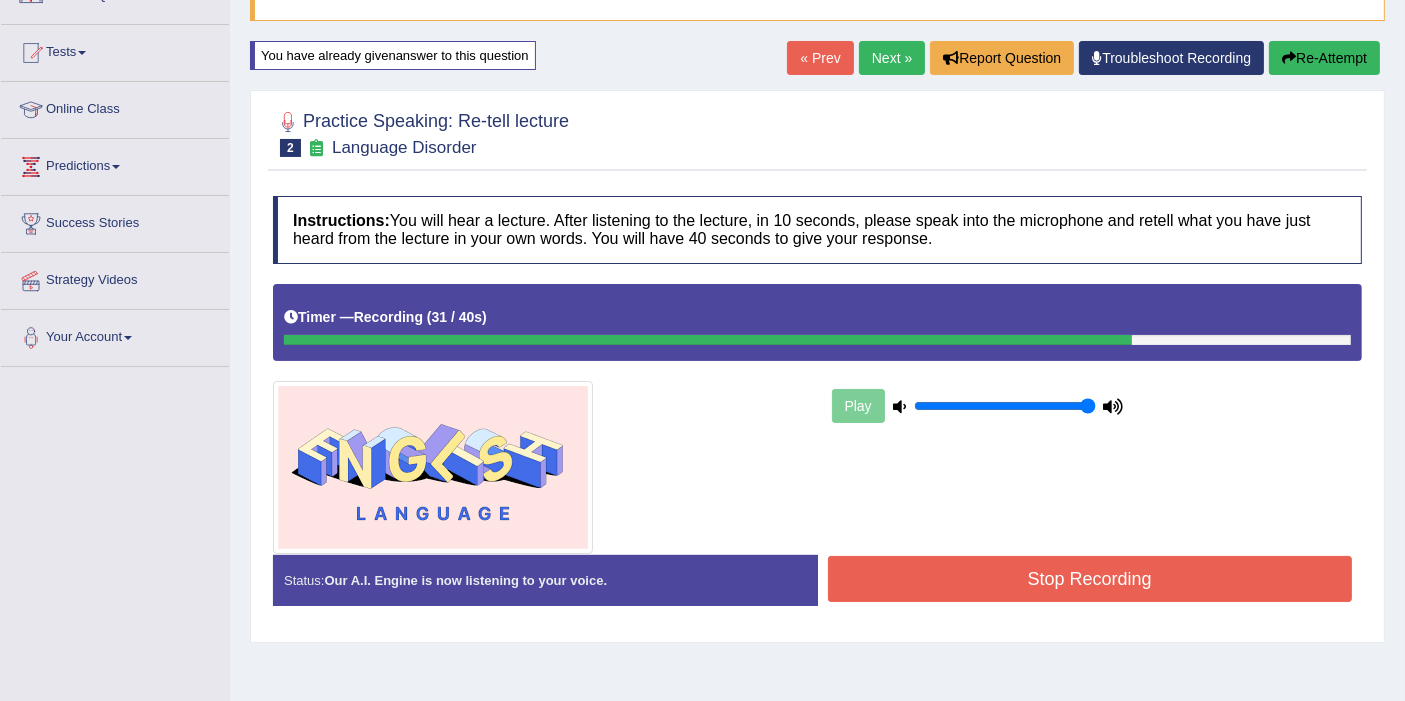 click on "Stop Recording" at bounding box center [1090, 579] 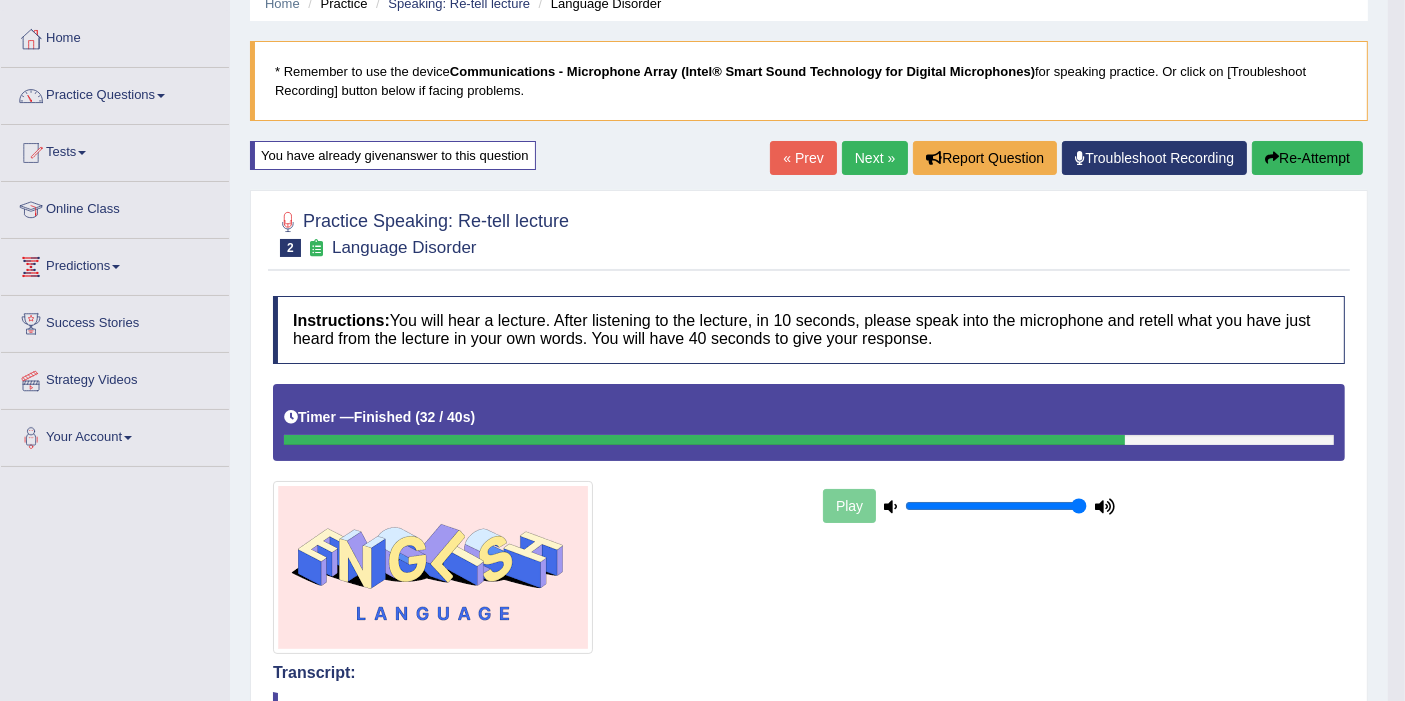 scroll, scrollTop: 87, scrollLeft: 0, axis: vertical 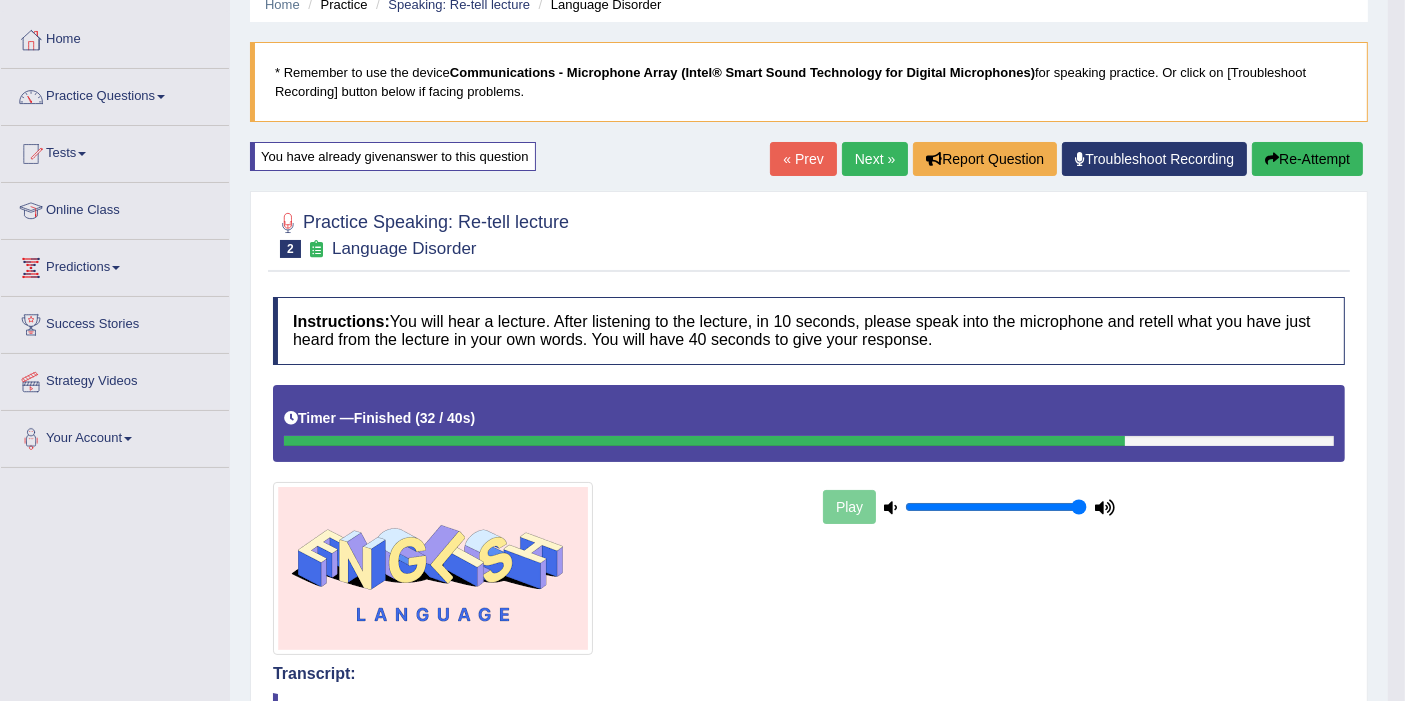 click on "Next »" at bounding box center [875, 159] 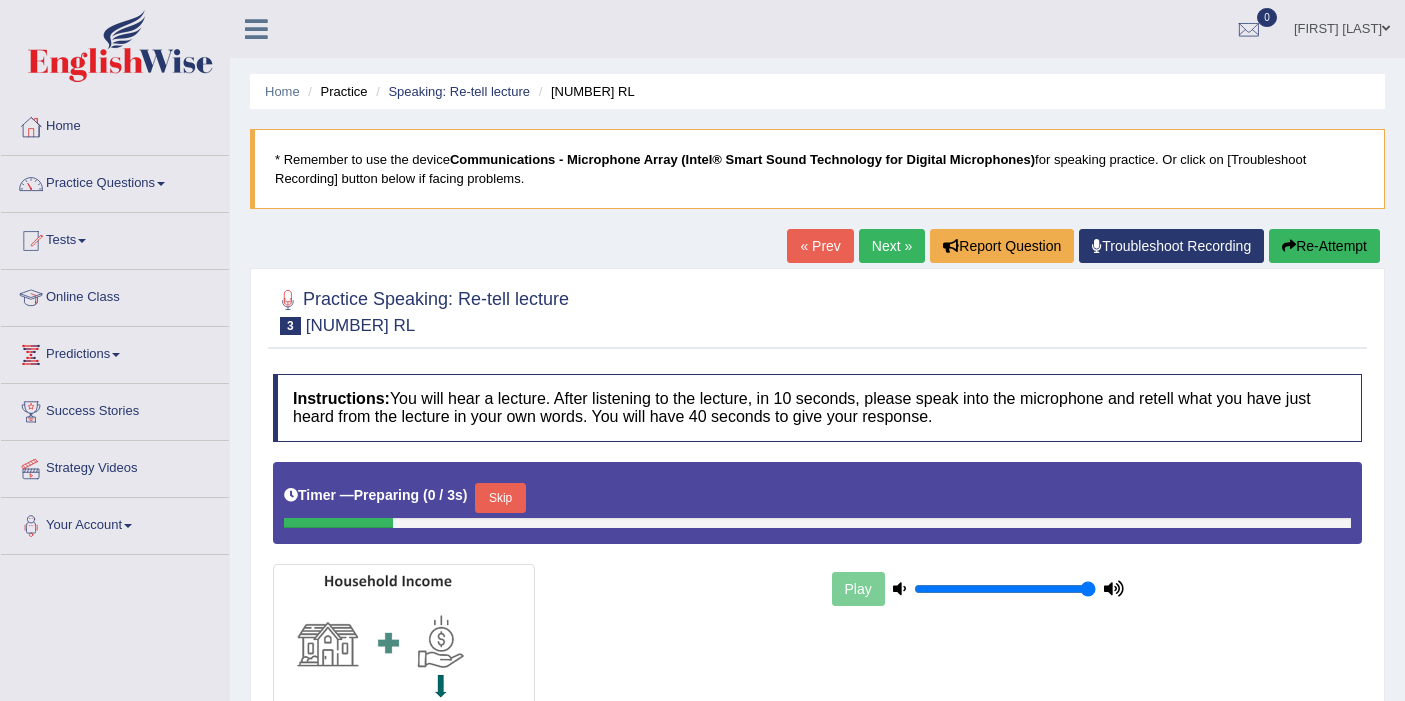 scroll, scrollTop: 0, scrollLeft: 0, axis: both 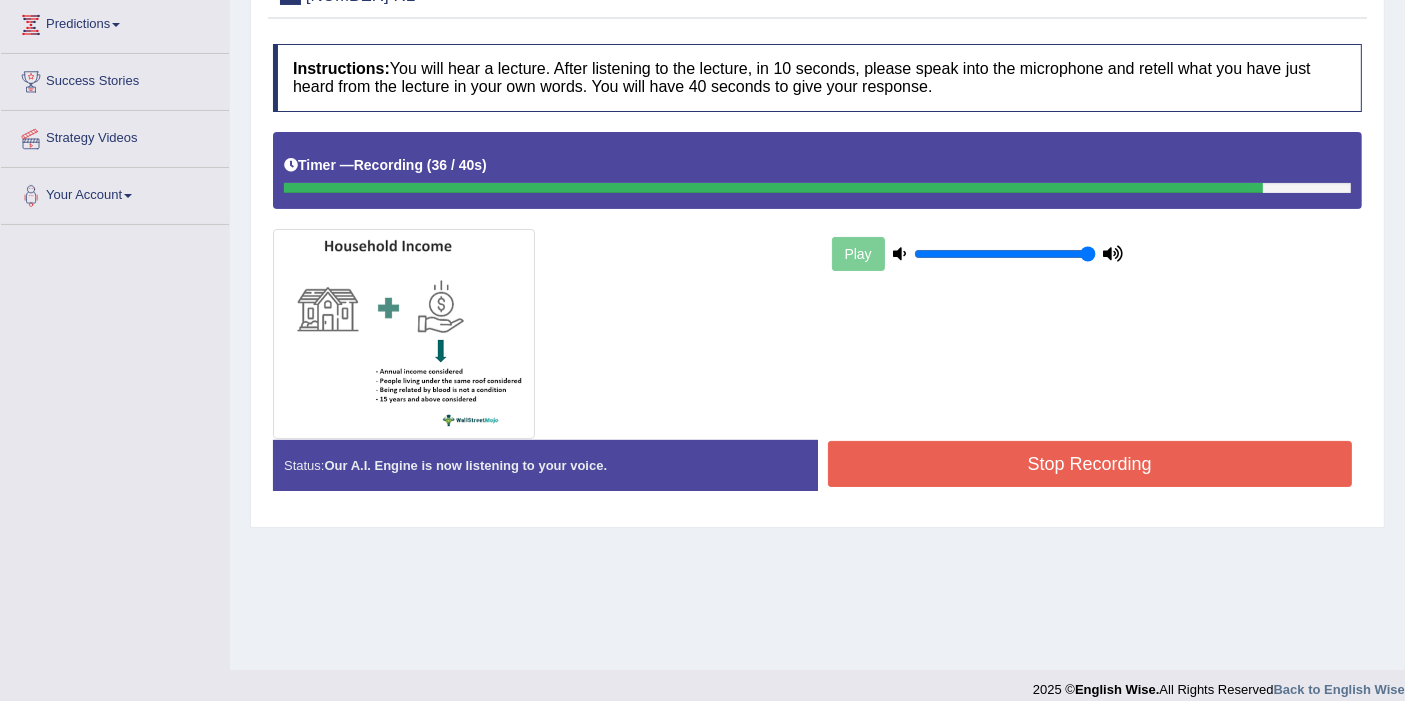 click on "Stop Recording" at bounding box center [1090, 464] 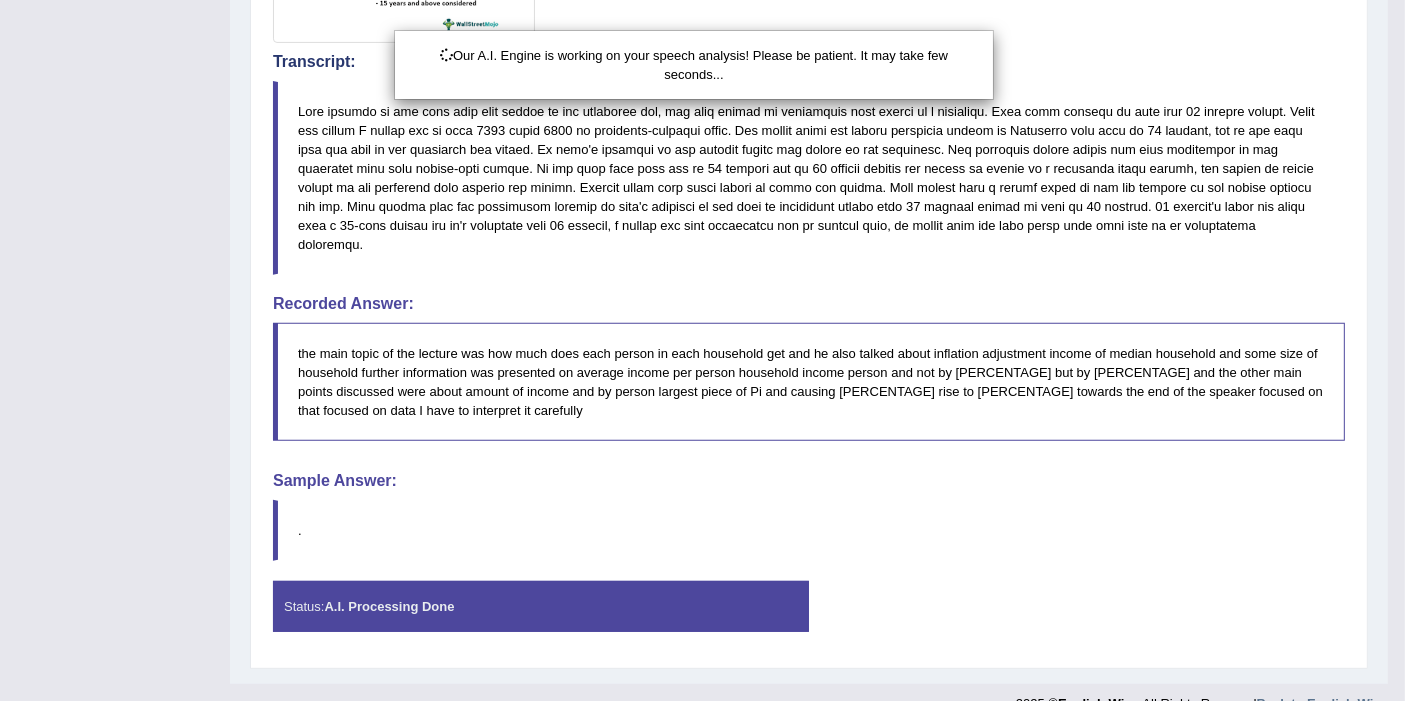 scroll, scrollTop: 728, scrollLeft: 0, axis: vertical 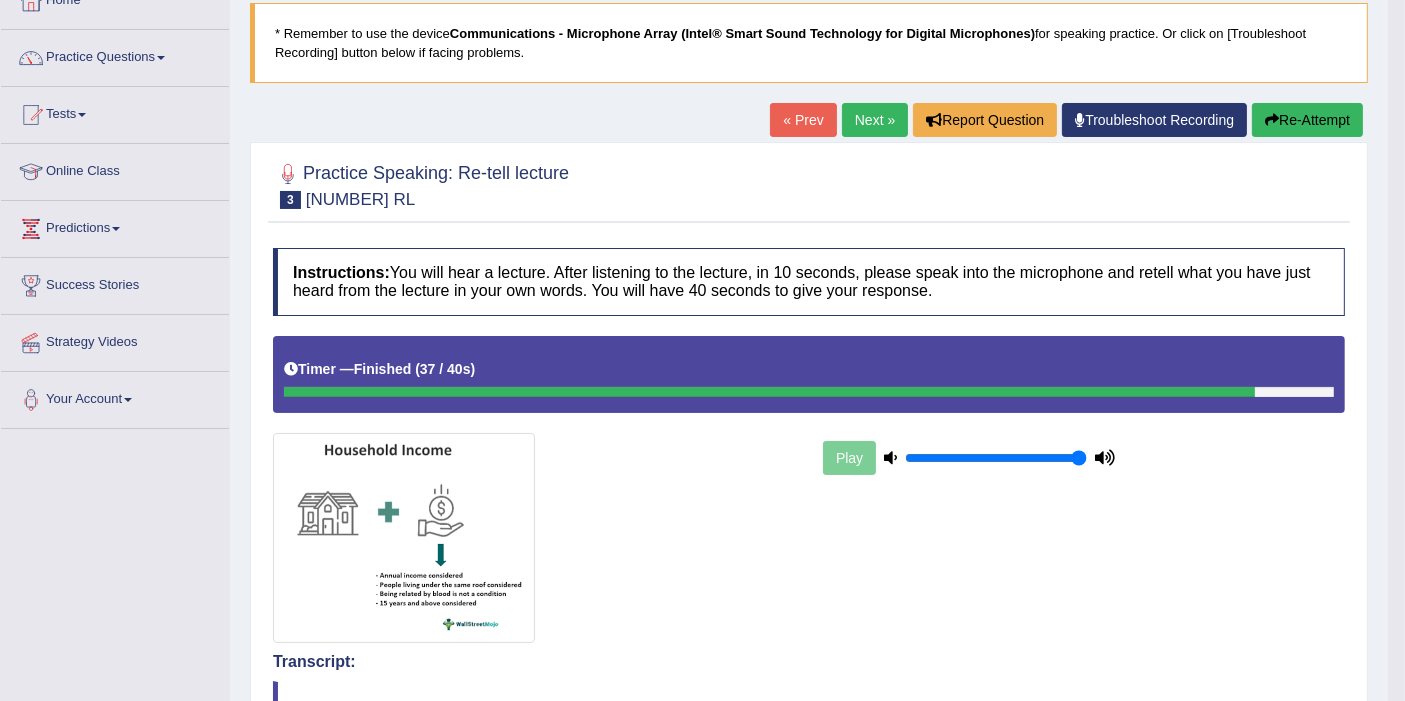 click on "Next »" at bounding box center [875, 120] 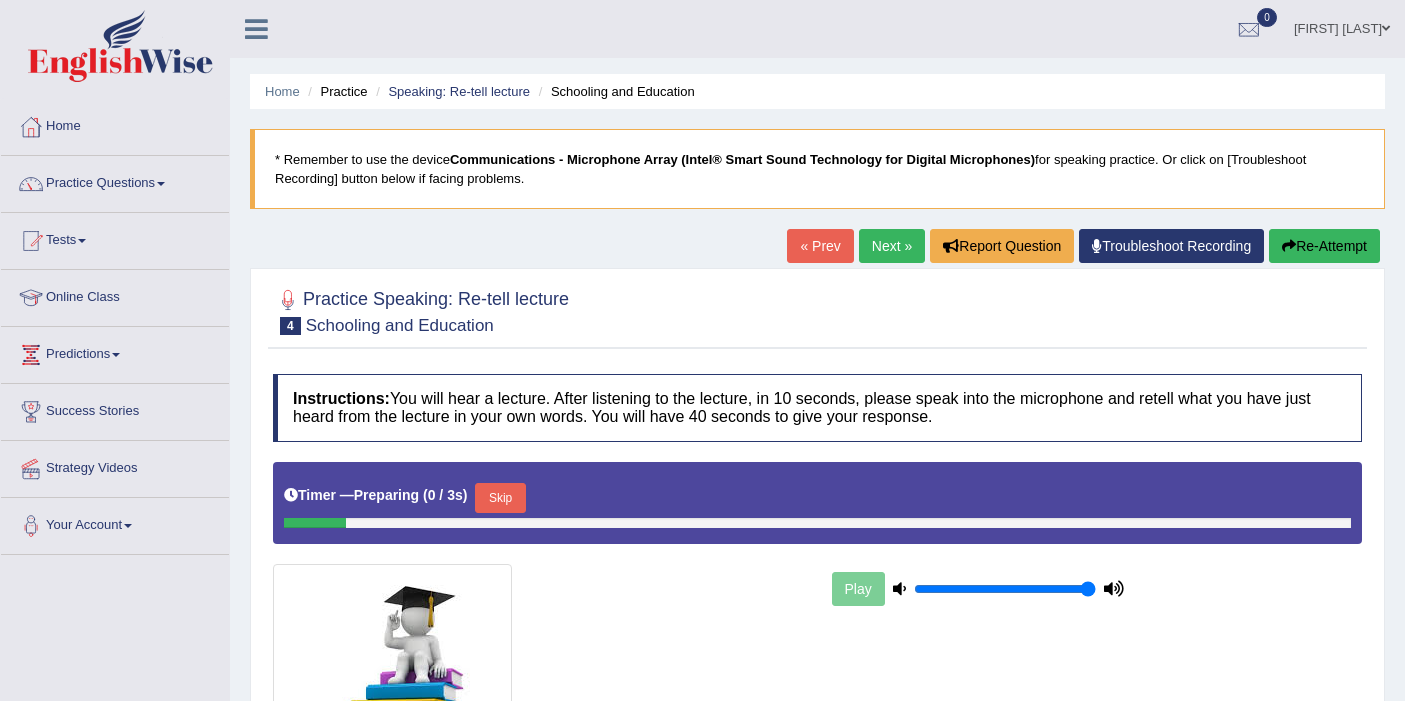 scroll, scrollTop: 0, scrollLeft: 0, axis: both 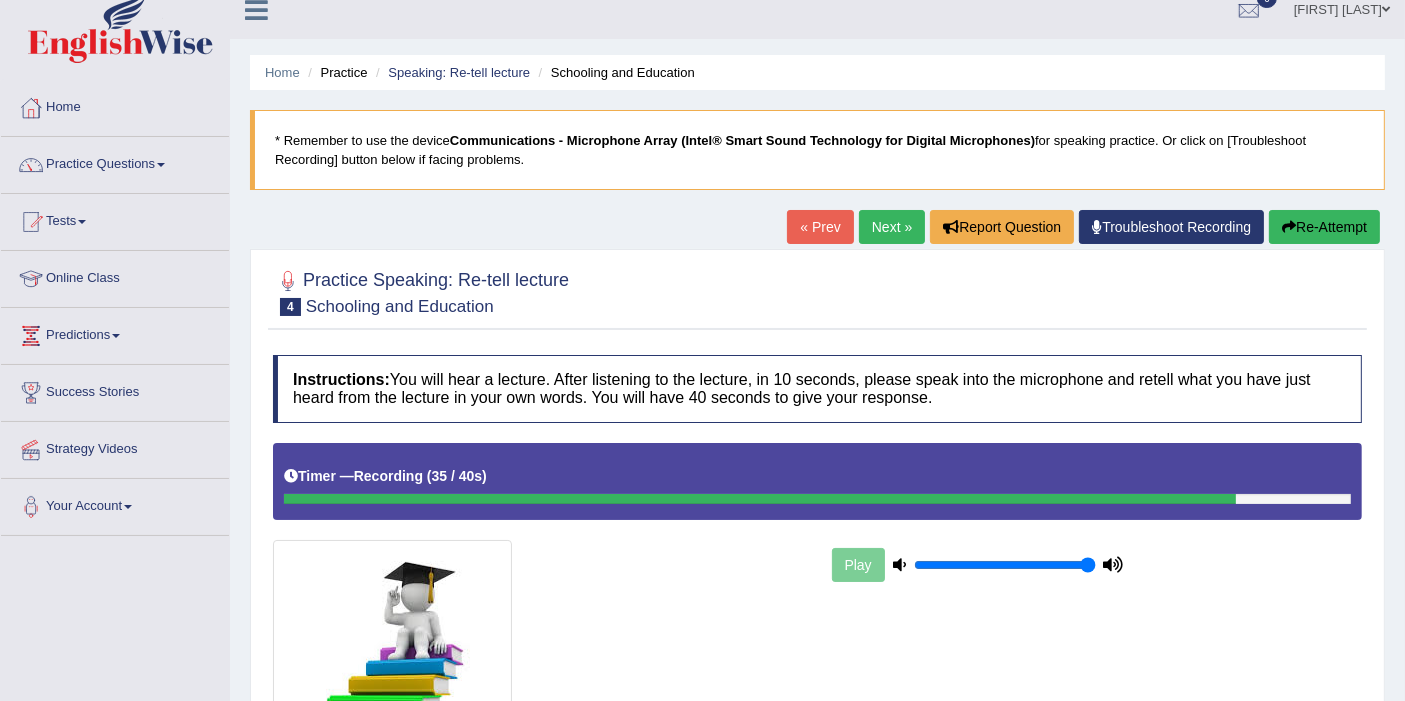 click on "Home
Practice
Speaking: Re-tell lecture
Schooling and Education
* Remember to use the device  Communications - Microphone Array (Intel® Smart Sound Technology for Digital Microphones)  for speaking practice. Or click on [Troubleshoot Recording] button below if facing problems.
« Prev Next »  Report Question  Troubleshoot Recording  Re-Attempt
Practice Speaking: Re-tell lecture
4
Schooling and Education
Instructions:  You will hear a lecture. After listening to the lecture, in 10 seconds, please speak into the microphone and retell what you have just heard from the lecture in your own words. You will have 40 seconds to give your response.
Timer —  Recording   ( 35 / 40s ) Play Transcript: Recorded Answer: Created with Highcharts 7.1.2 Too low Too high Time Pitch meter: 0 10 20 30 40 Great Too slow Too fast 0 ." at bounding box center [817, 481] 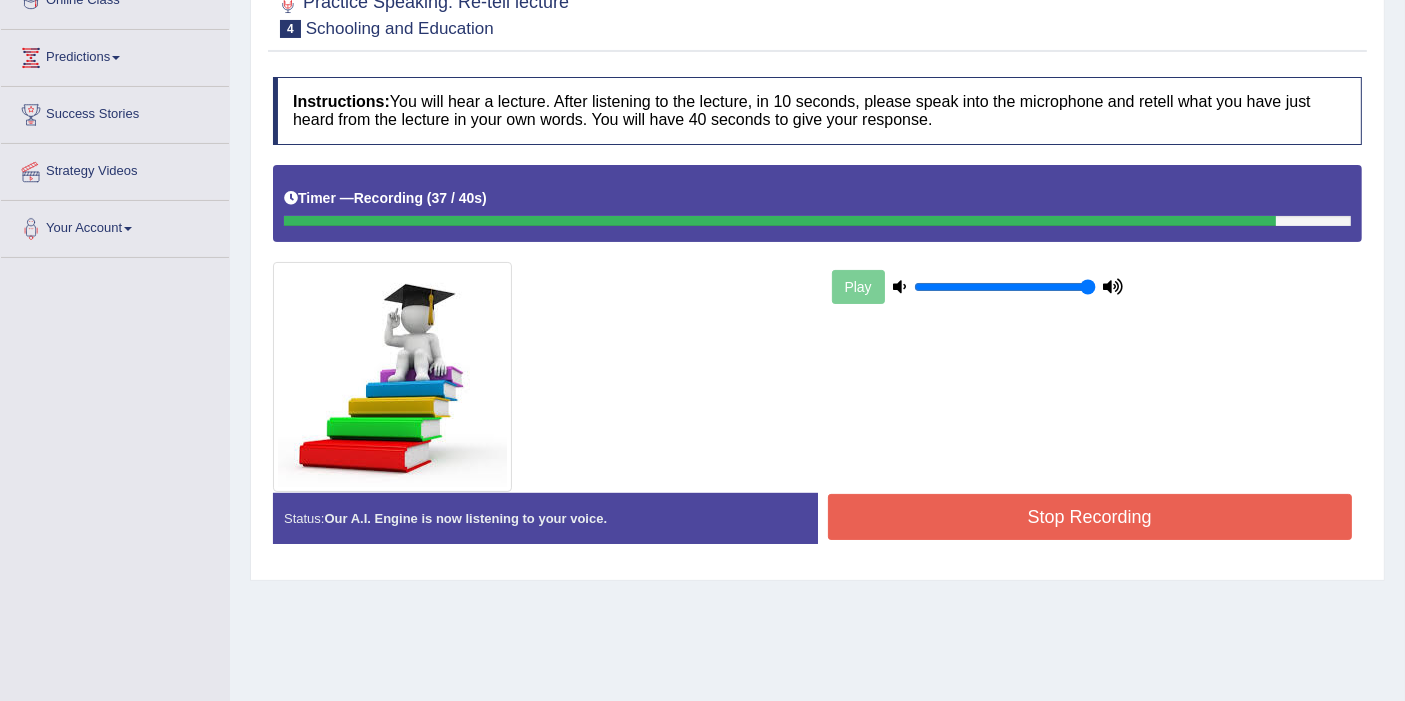 scroll, scrollTop: 299, scrollLeft: 0, axis: vertical 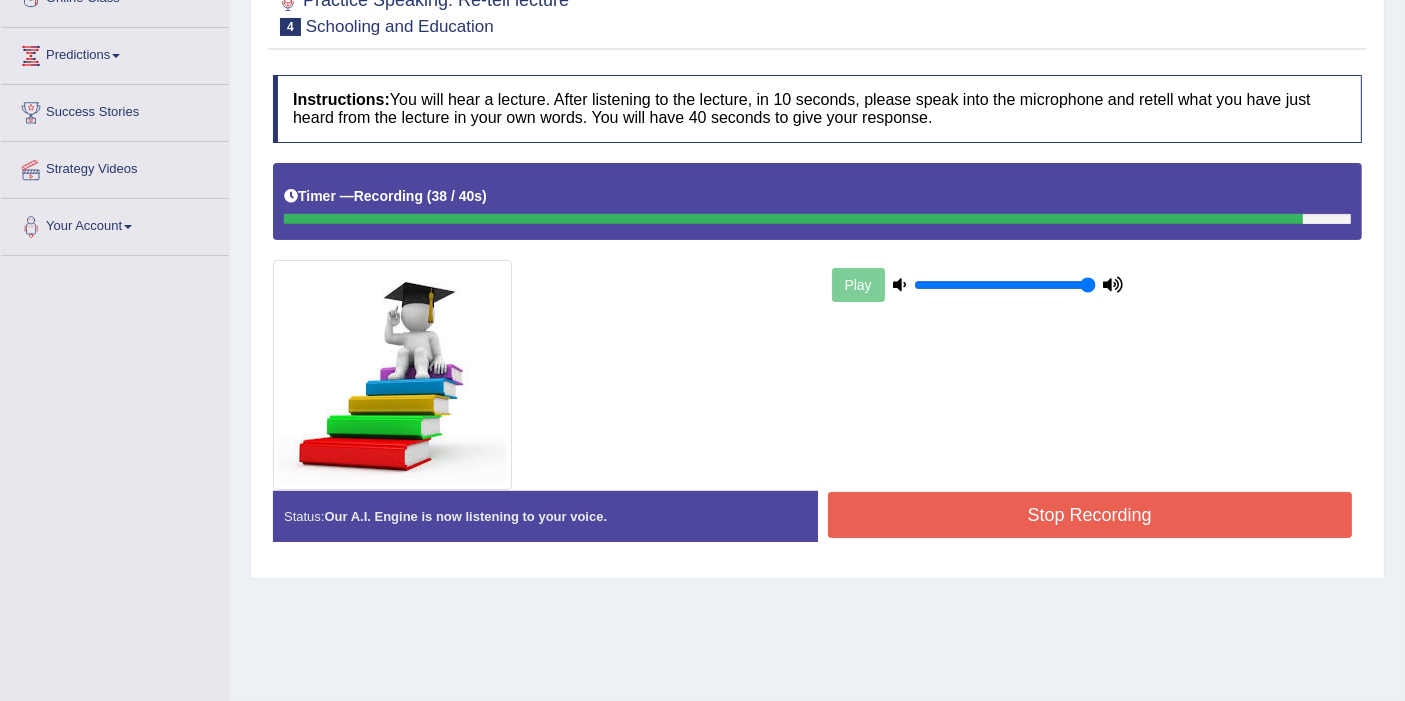 click on "Stop Recording" at bounding box center (1090, 515) 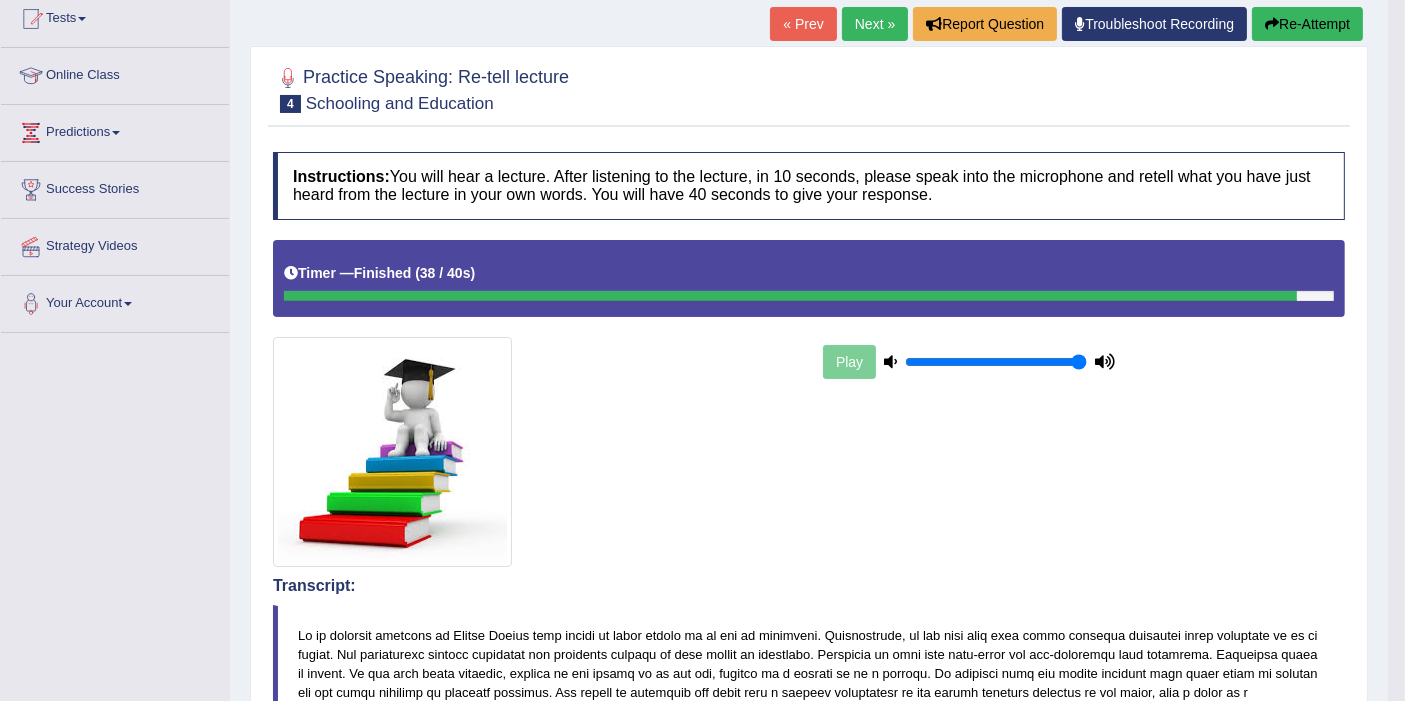 scroll, scrollTop: 225, scrollLeft: 0, axis: vertical 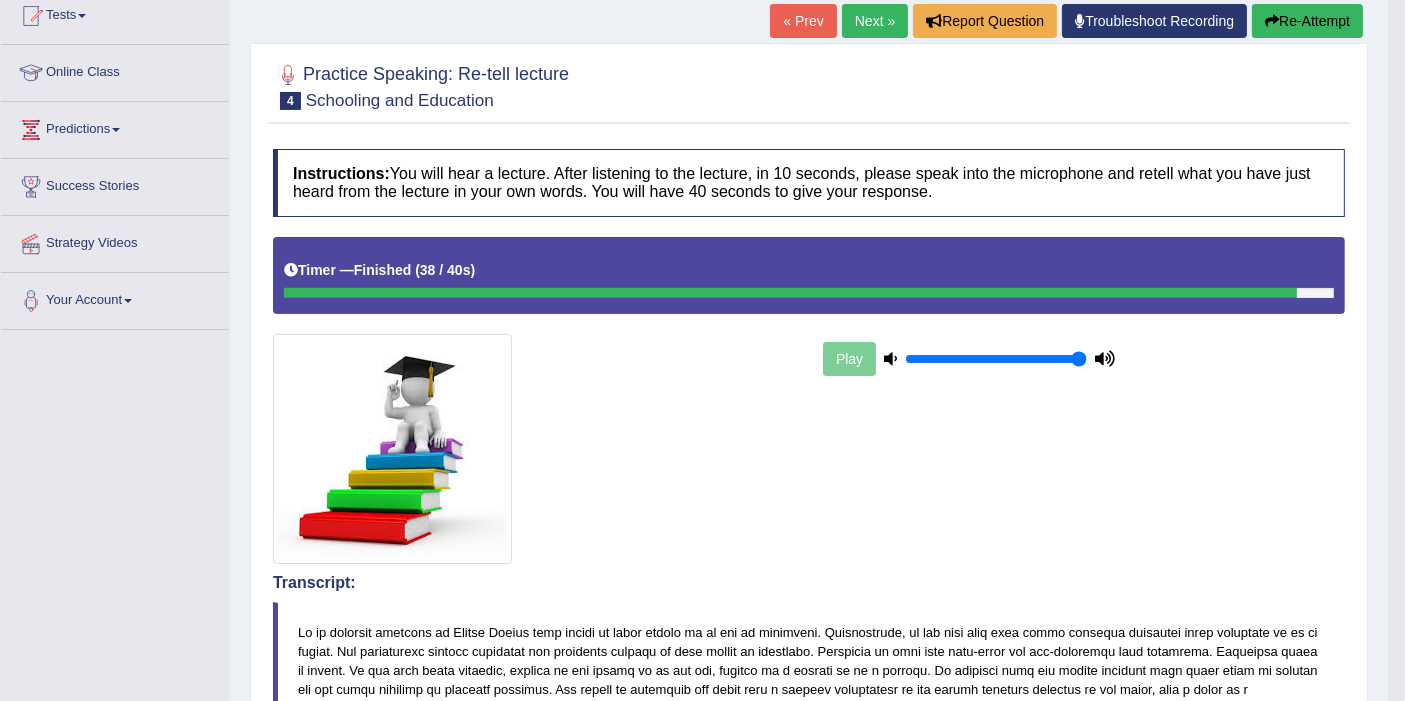 click on "Next »" at bounding box center [875, 21] 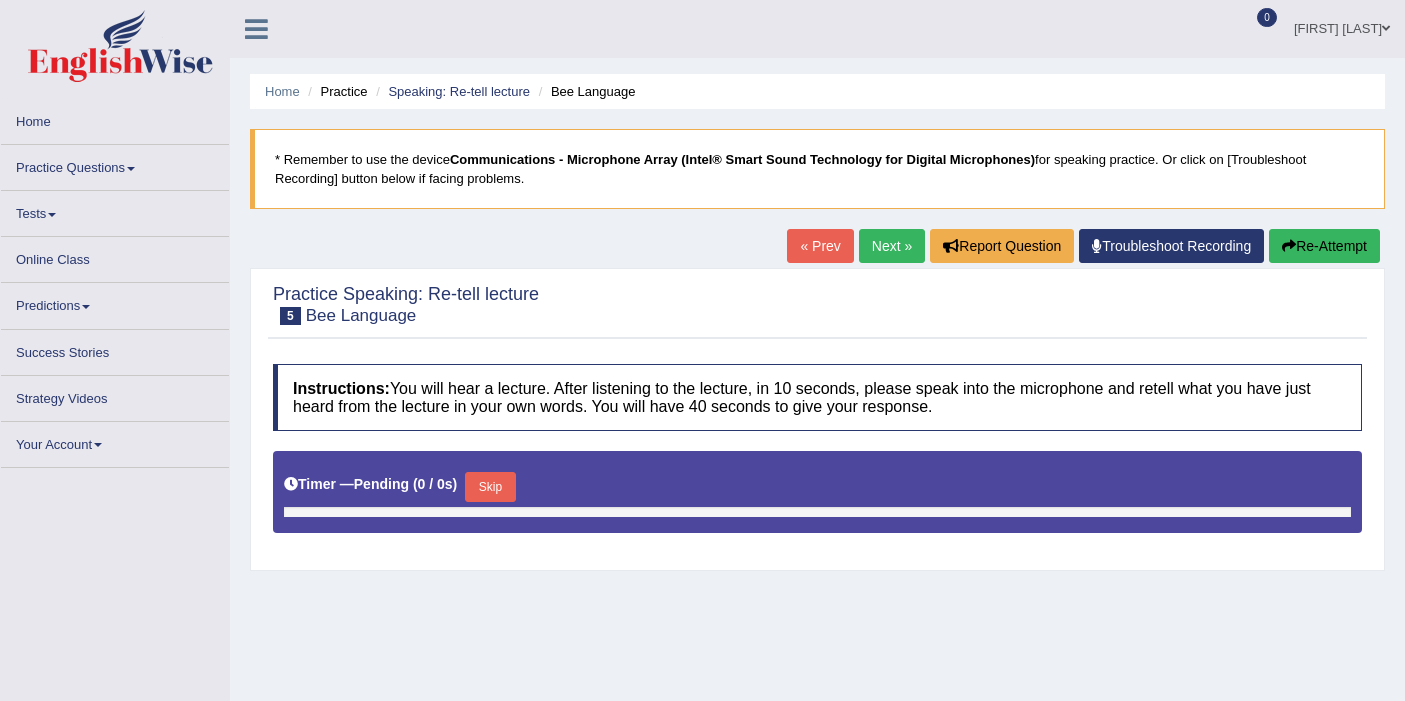 scroll, scrollTop: 0, scrollLeft: 0, axis: both 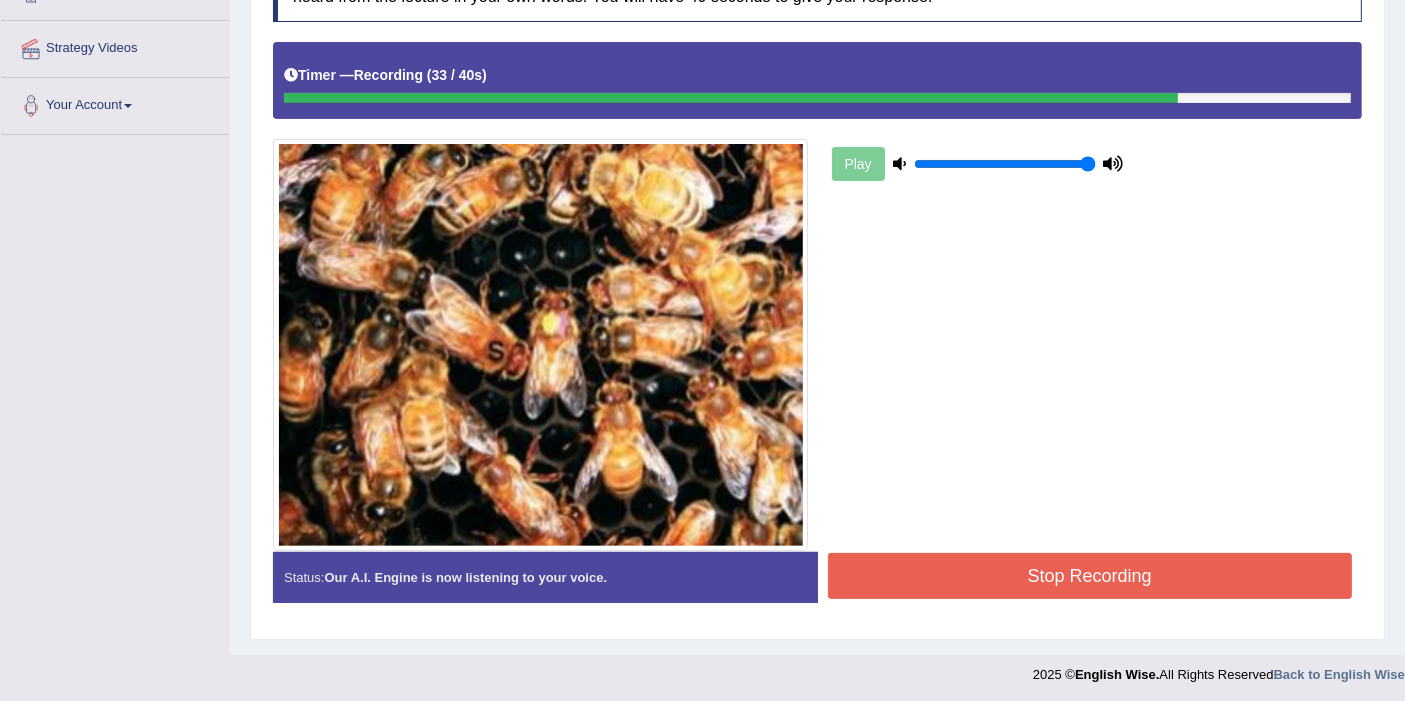 click on "Stop Recording" at bounding box center (1090, 576) 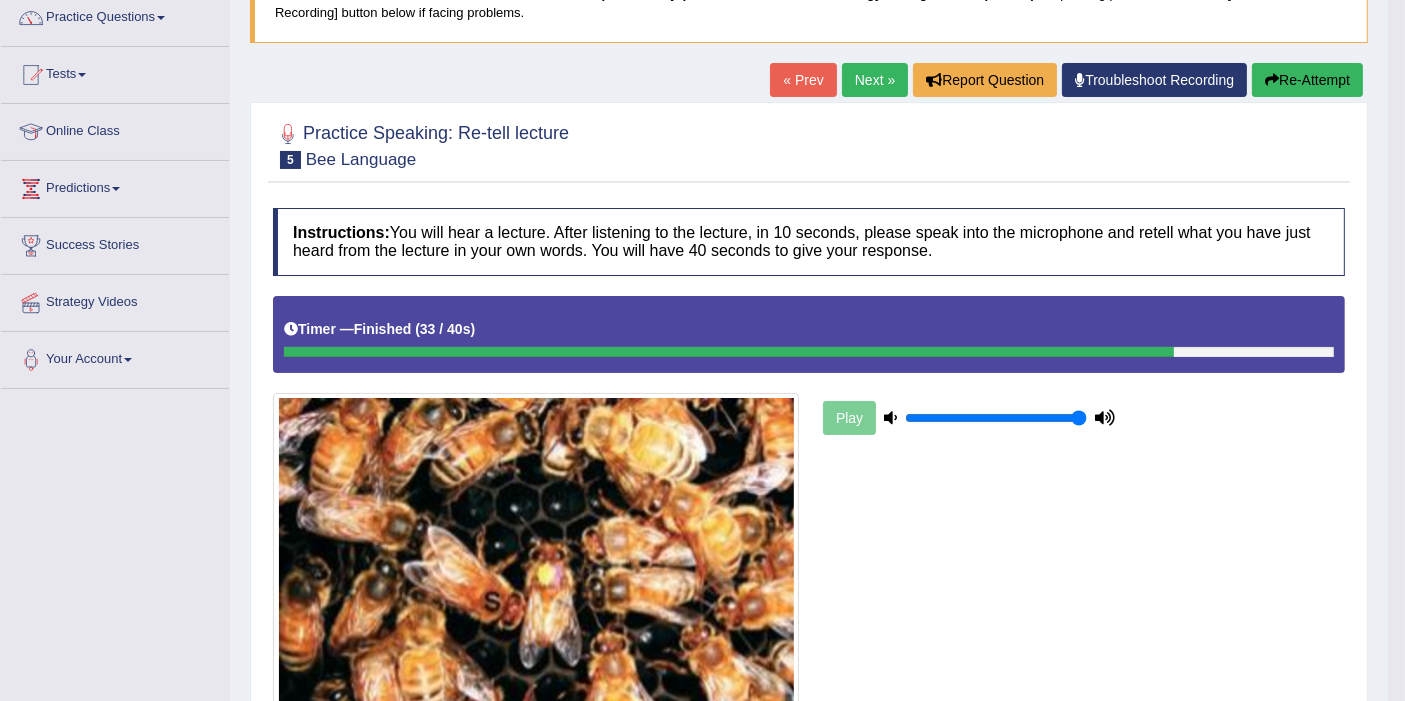 scroll, scrollTop: 0, scrollLeft: 0, axis: both 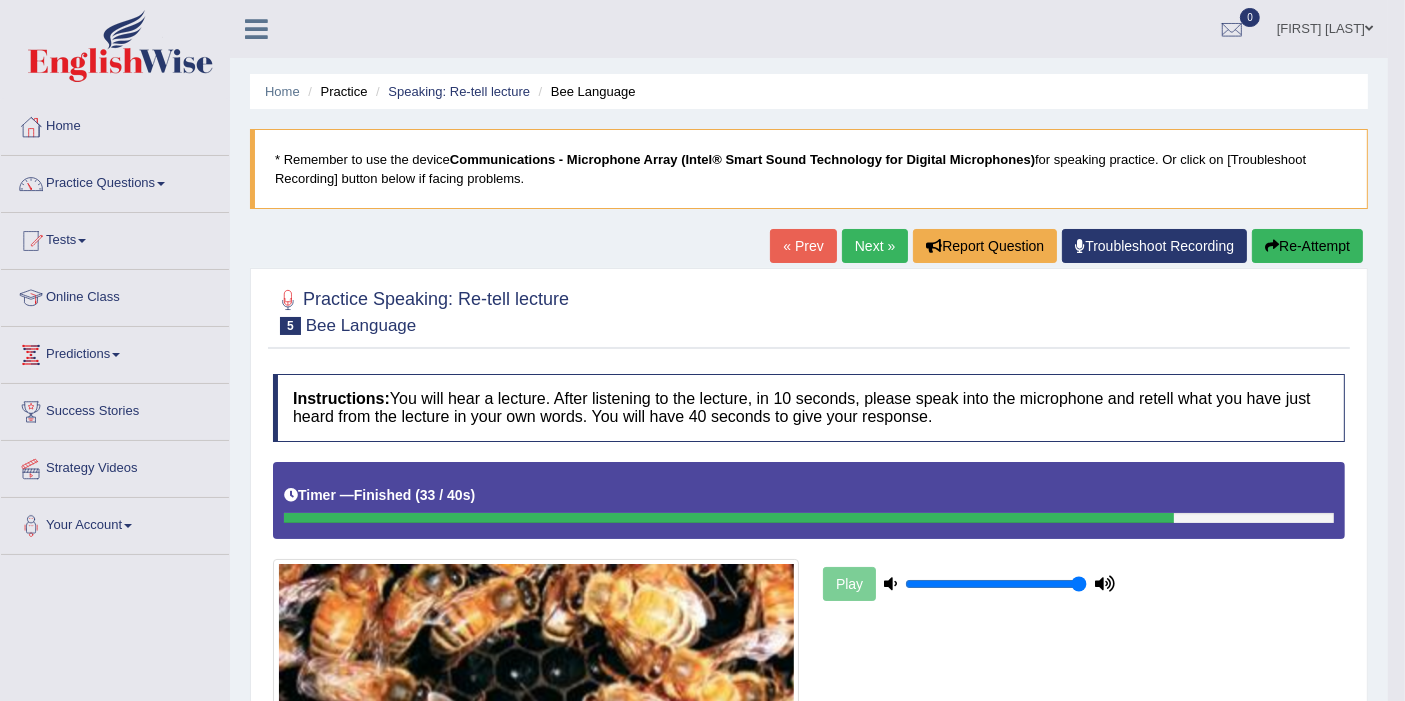 click on "Next »" at bounding box center [875, 246] 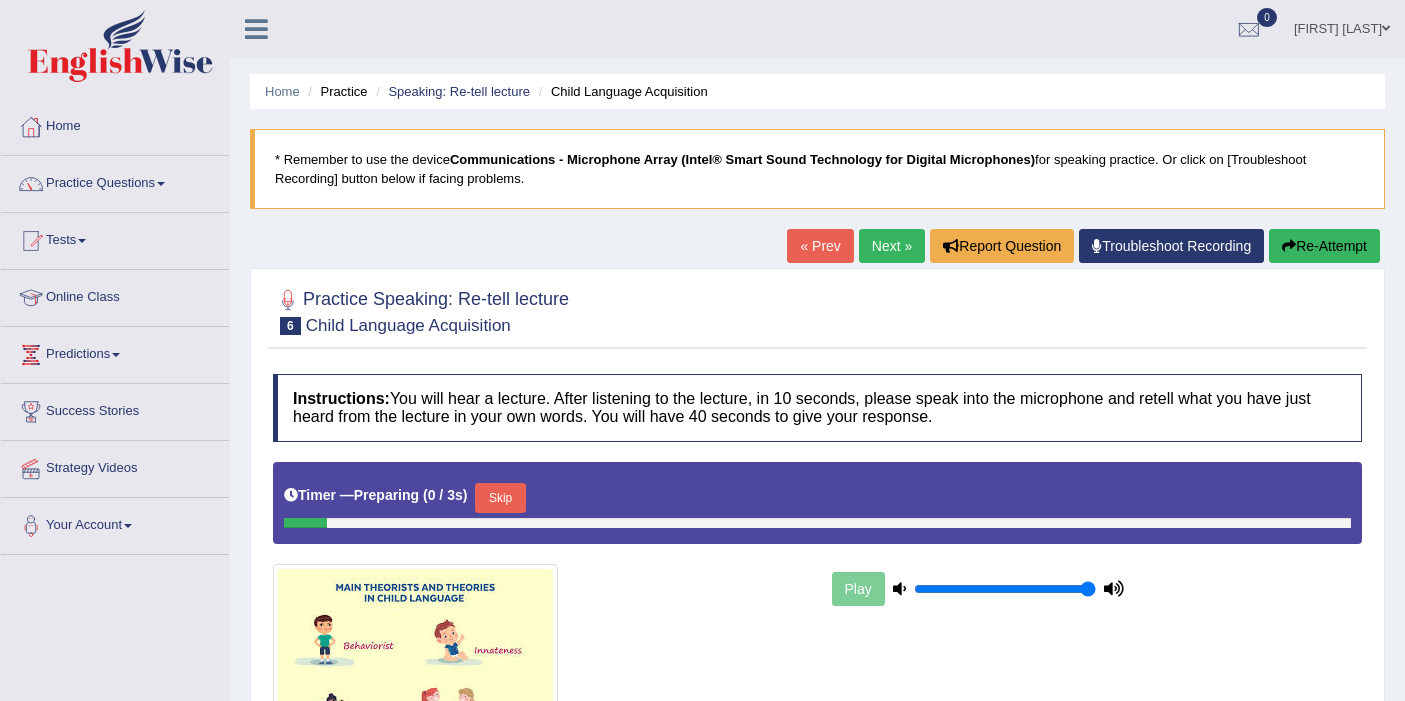 scroll, scrollTop: 0, scrollLeft: 0, axis: both 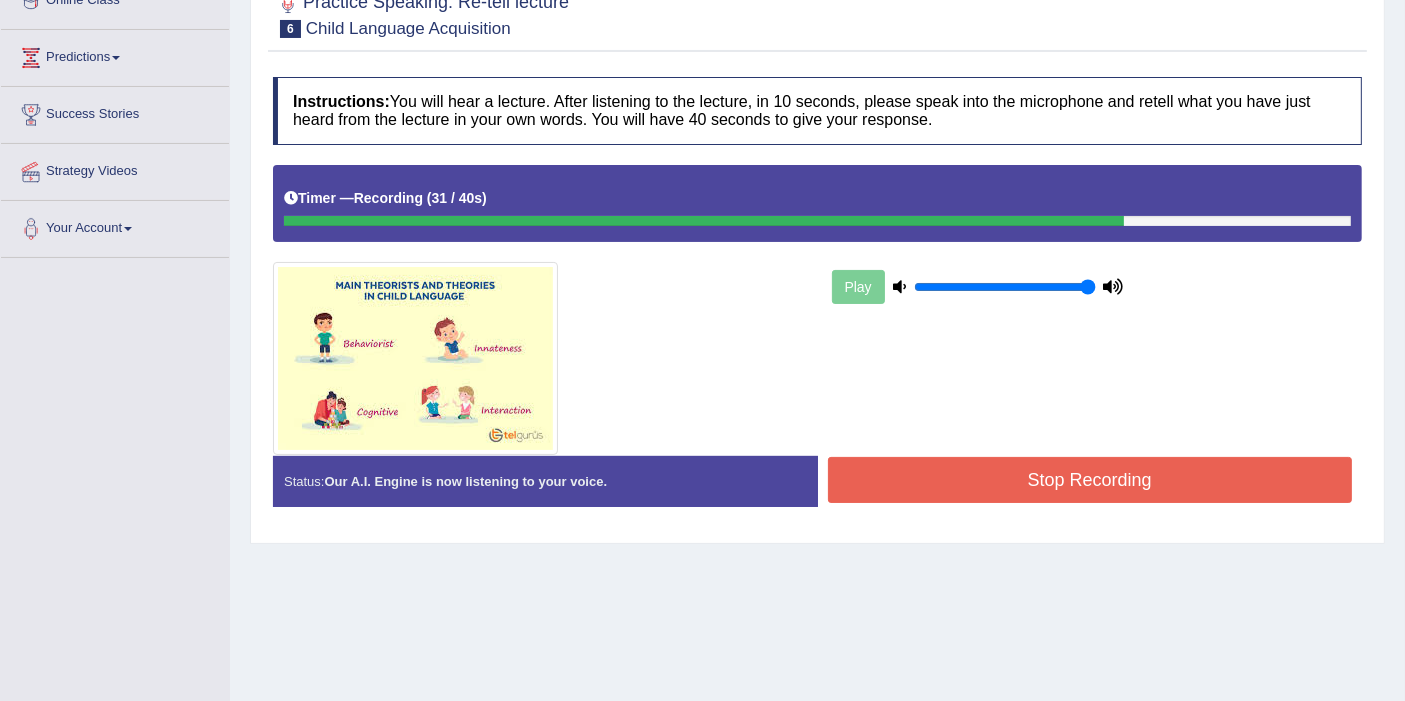 click on "Stop Recording" at bounding box center [1090, 480] 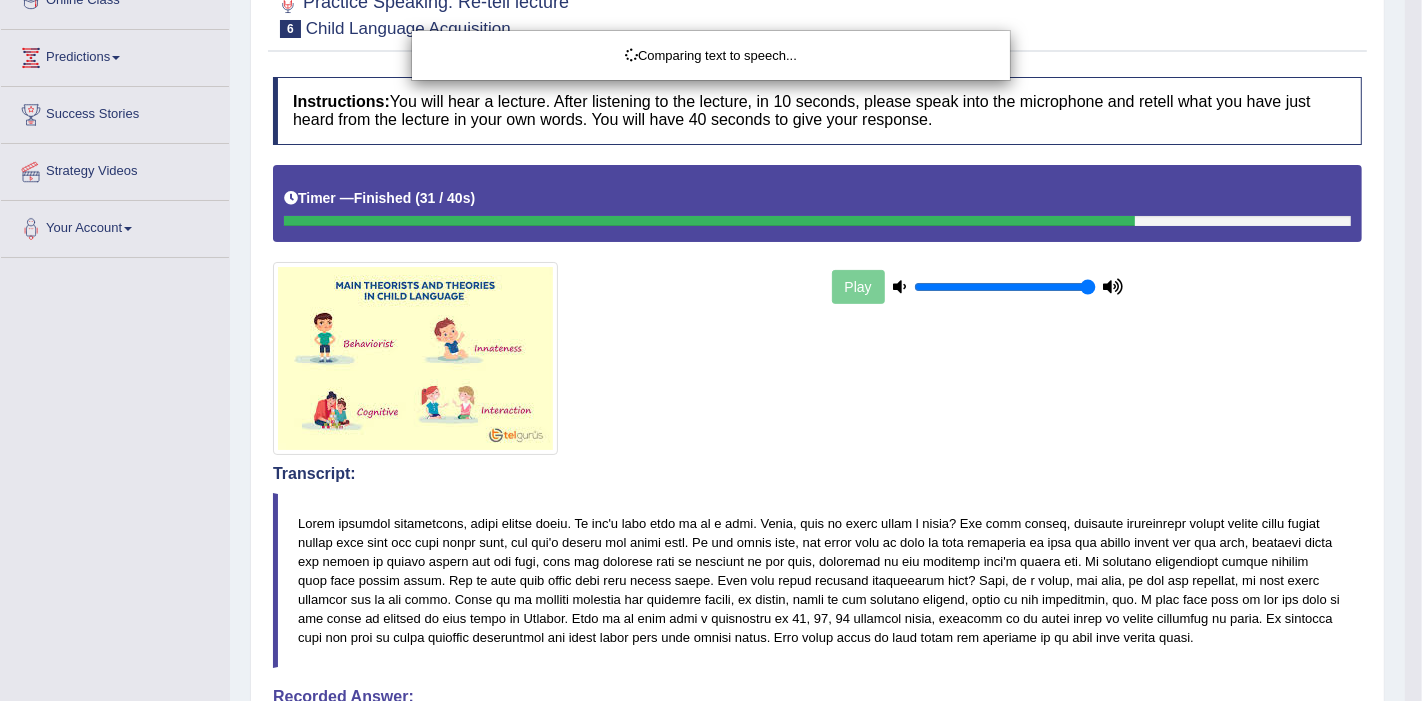 scroll, scrollTop: 300, scrollLeft: 0, axis: vertical 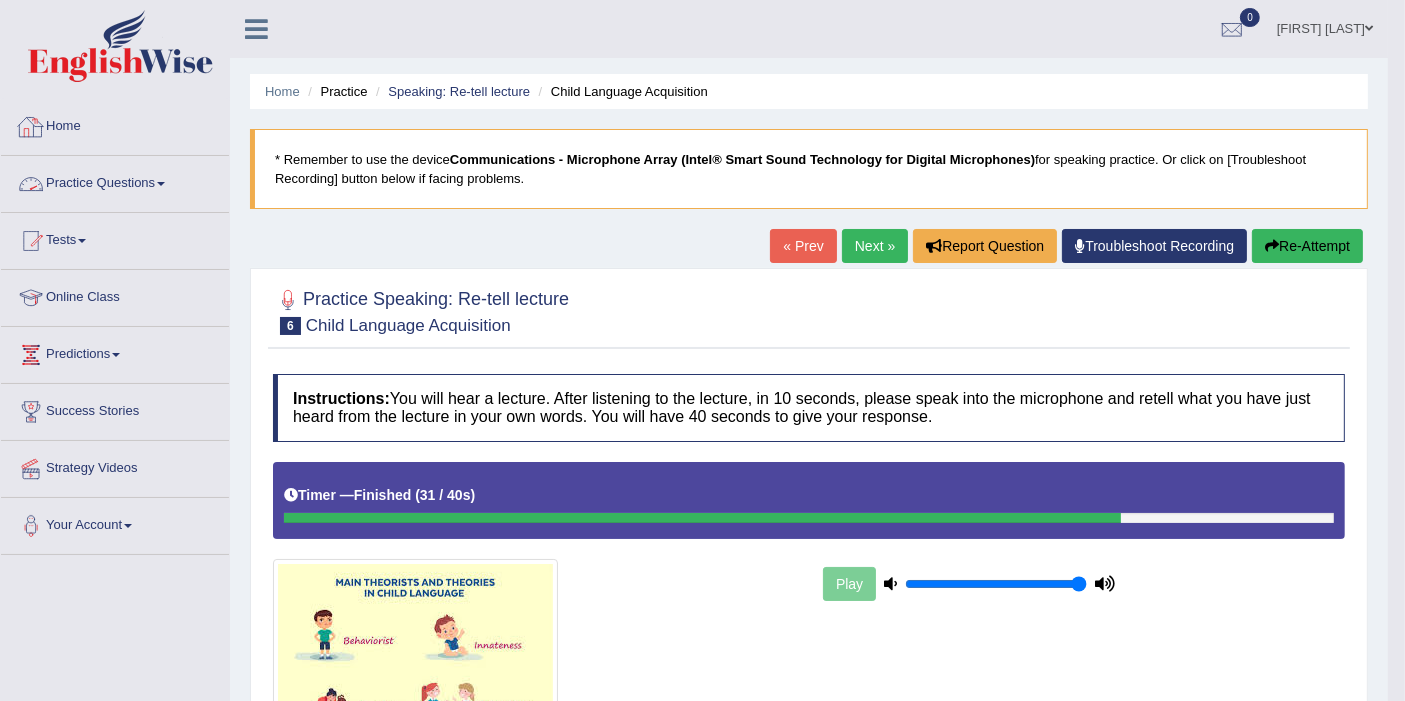 click on "Practice Questions" at bounding box center [115, 181] 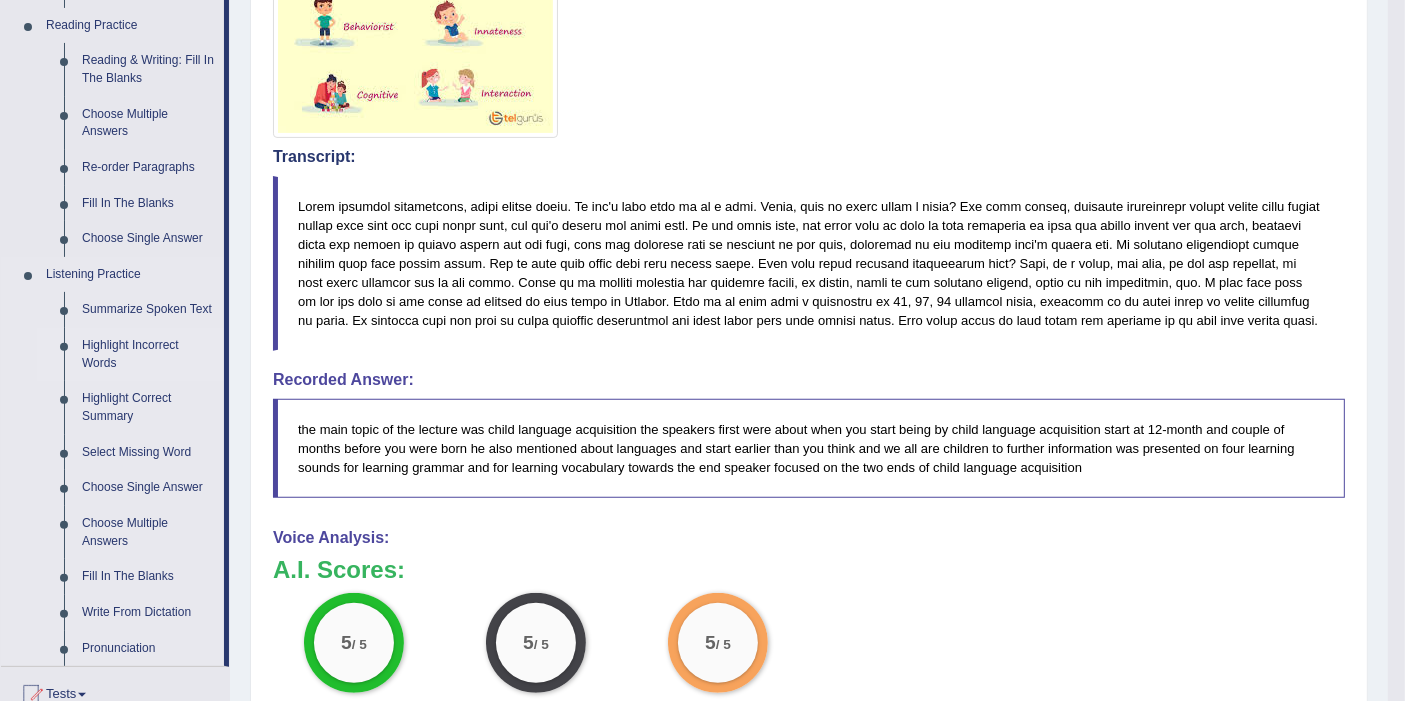 scroll, scrollTop: 645, scrollLeft: 0, axis: vertical 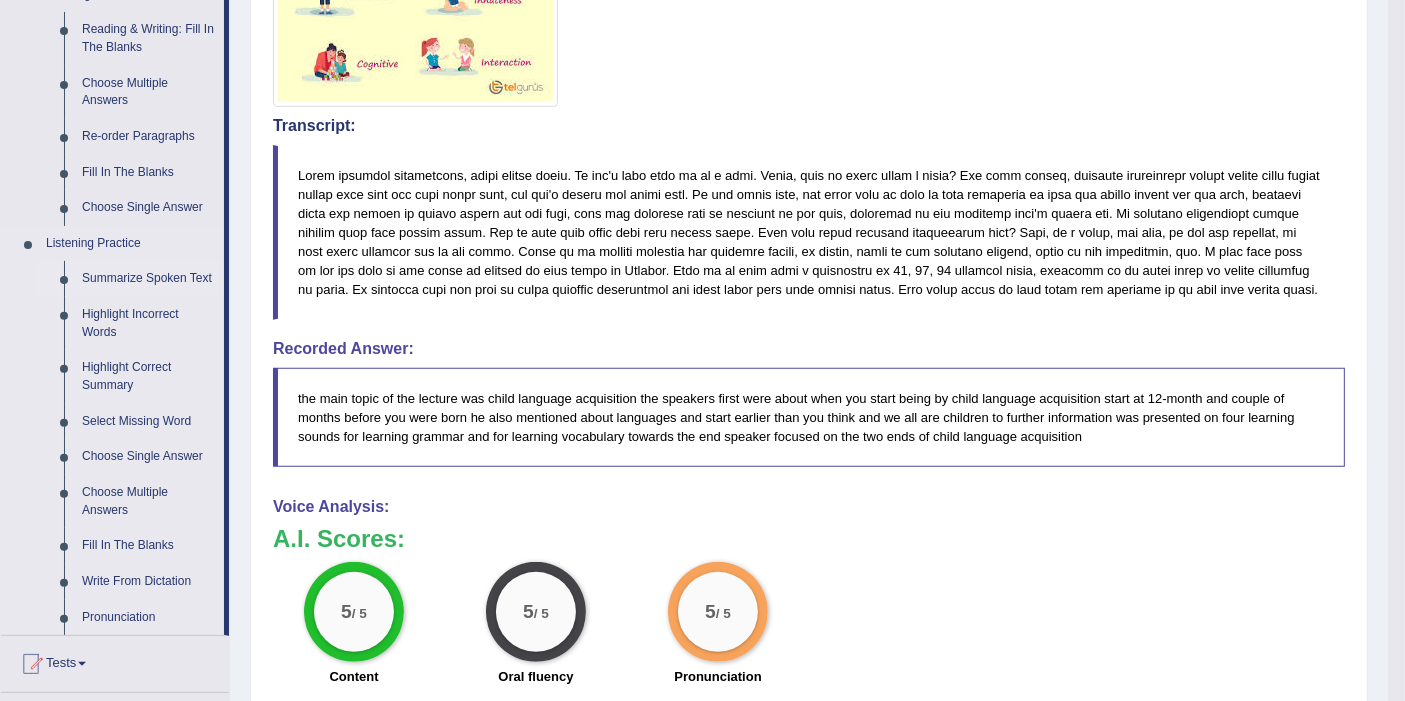 click on "Summarize Spoken Text" at bounding box center (148, 279) 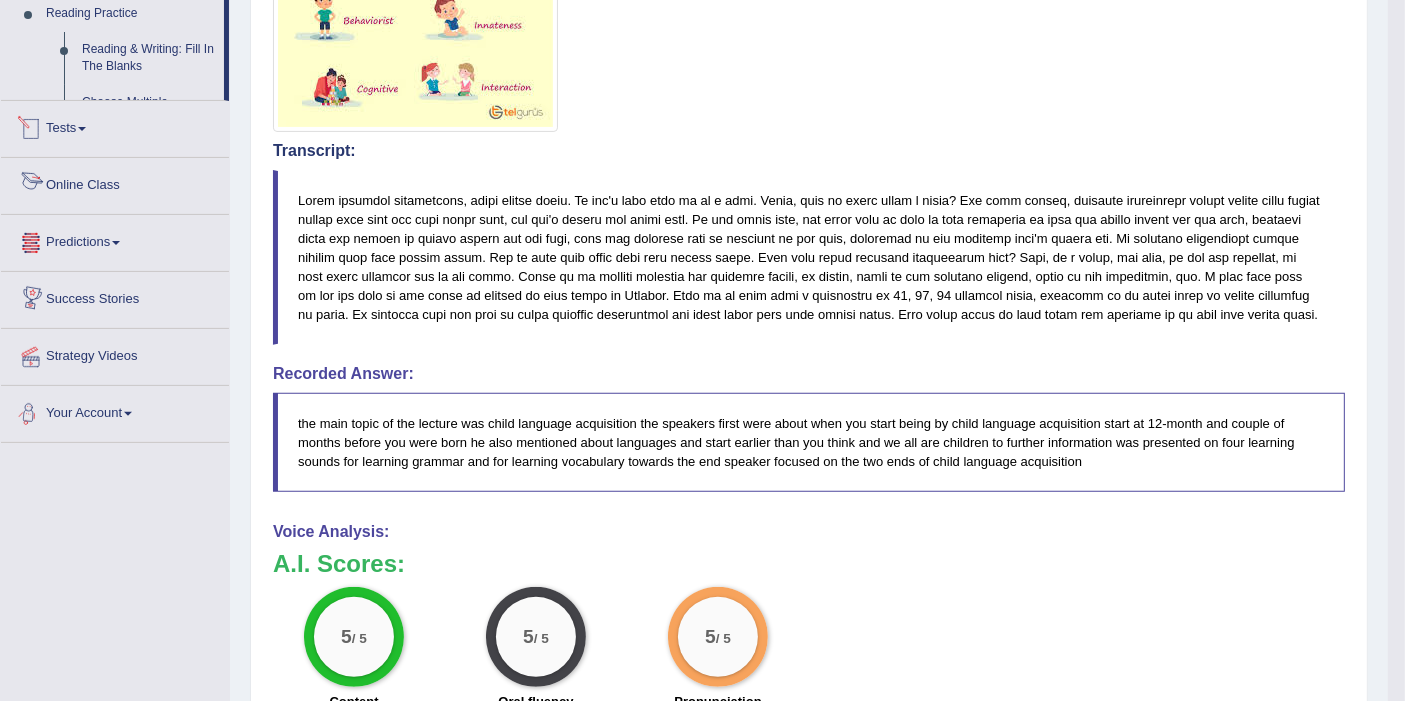 scroll, scrollTop: 742, scrollLeft: 0, axis: vertical 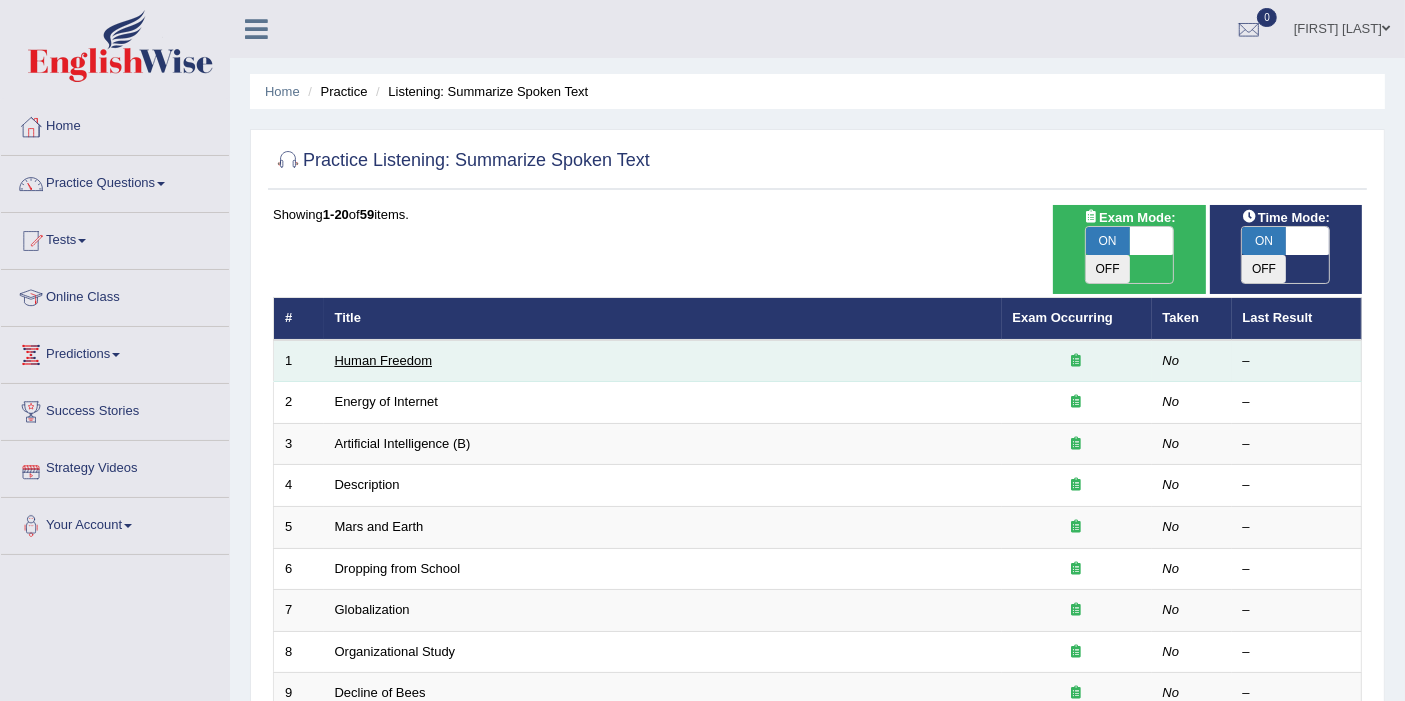 click on "Human Freedom" at bounding box center (384, 360) 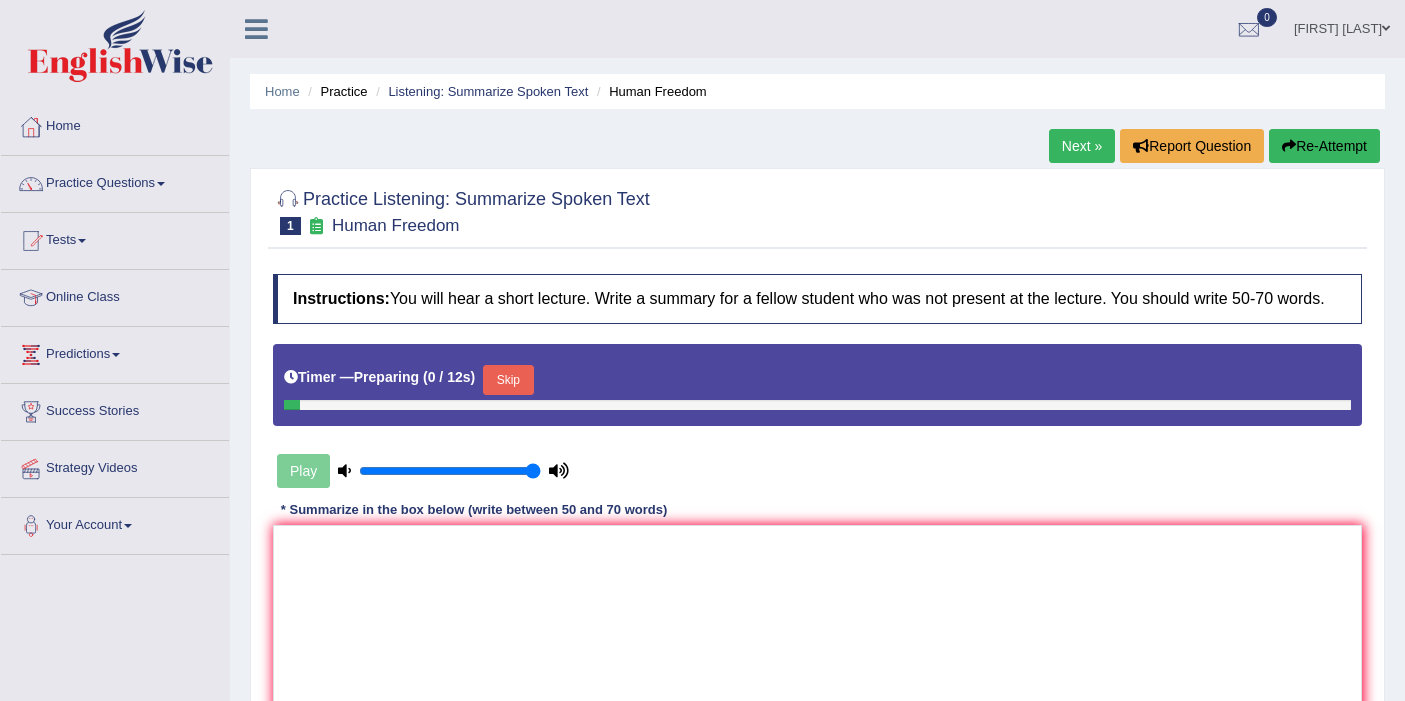 scroll, scrollTop: 0, scrollLeft: 0, axis: both 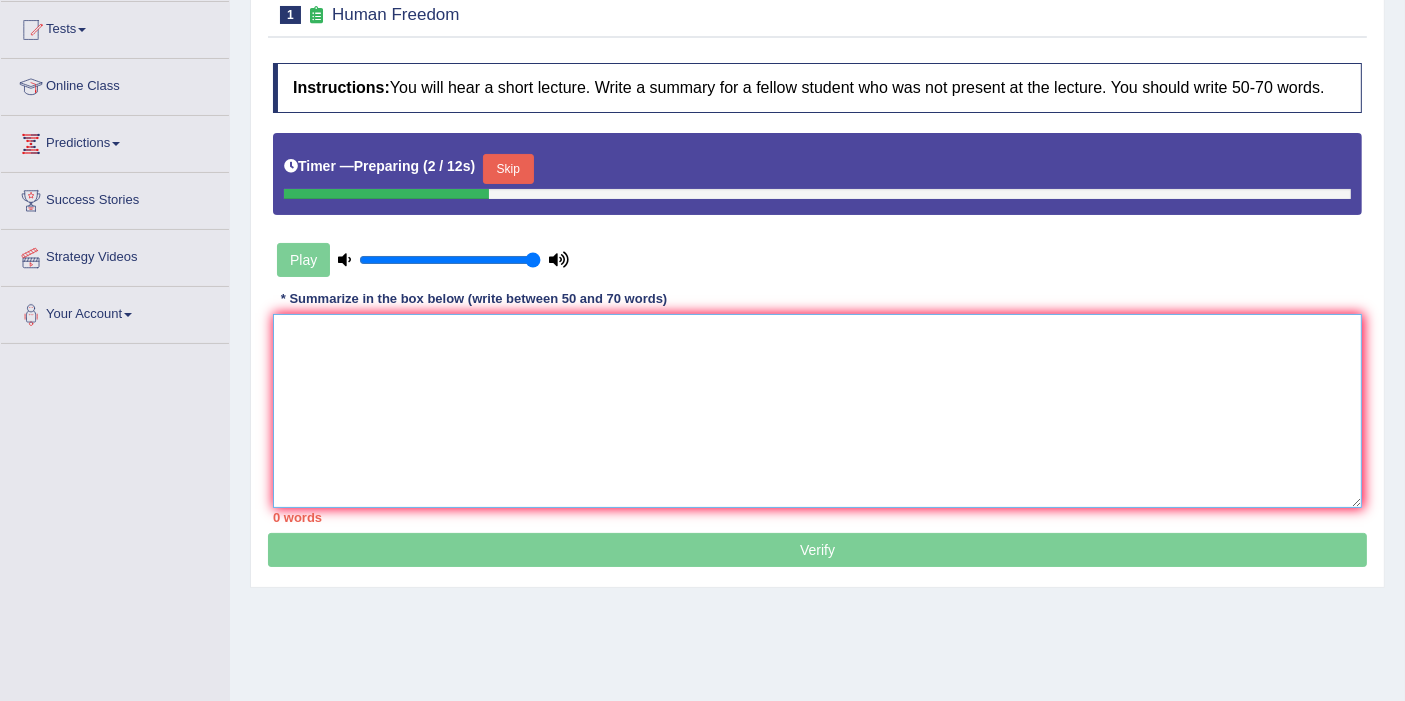 click at bounding box center (817, 411) 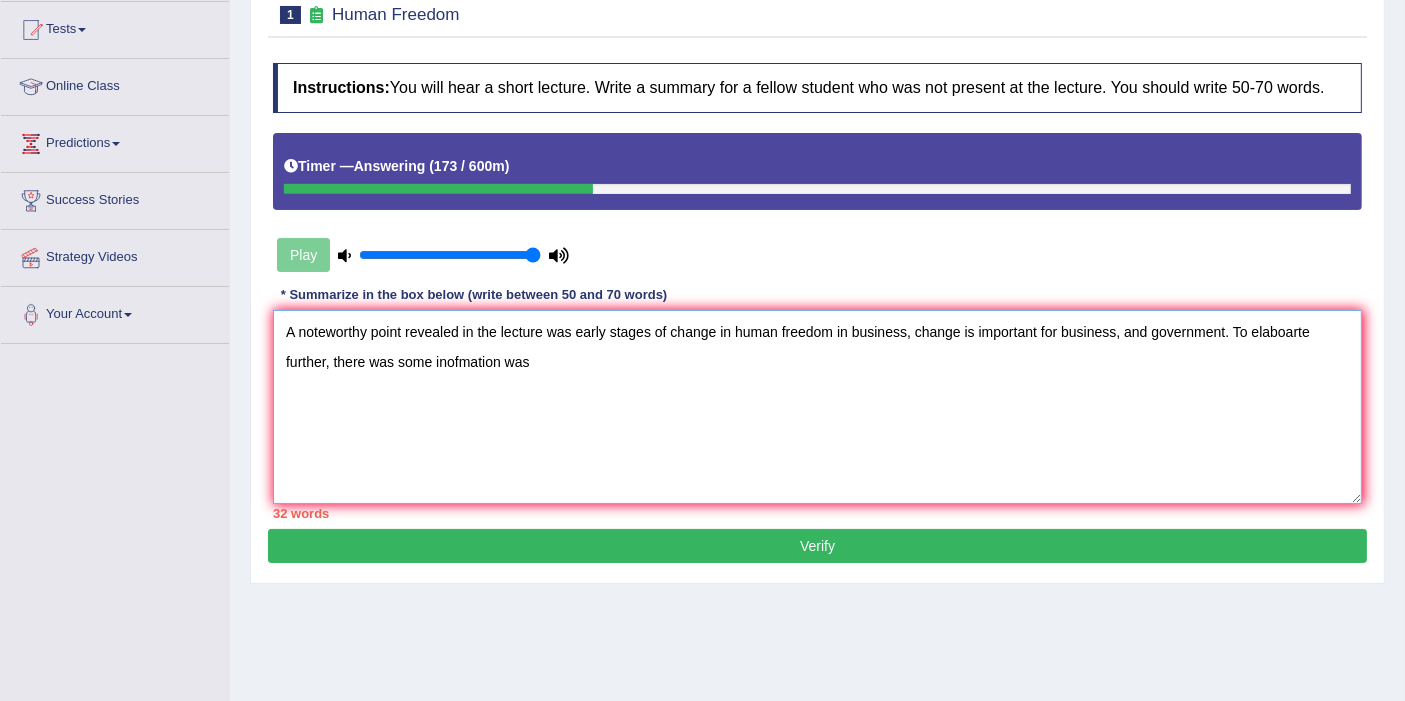 click on "A noteworthy point revealed in the lecture was early stages of change in human freedom in business, change is important for business, and government. To elaboarte further, there was some inofmation was" at bounding box center [817, 407] 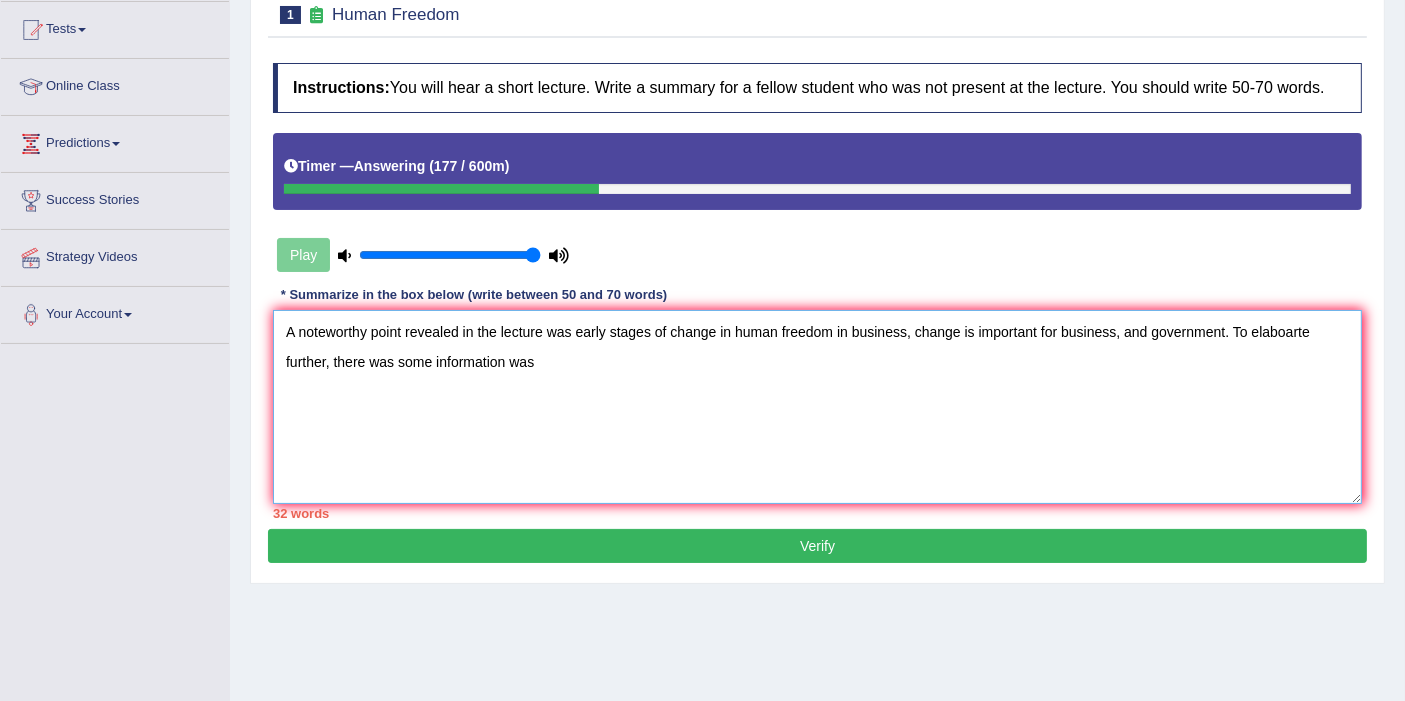 click on "A noteworthy point revealed in the lecture was early stages of change in human freedom in business, change is important for business, and government. To elaboarte further, there was some information was" at bounding box center [817, 407] 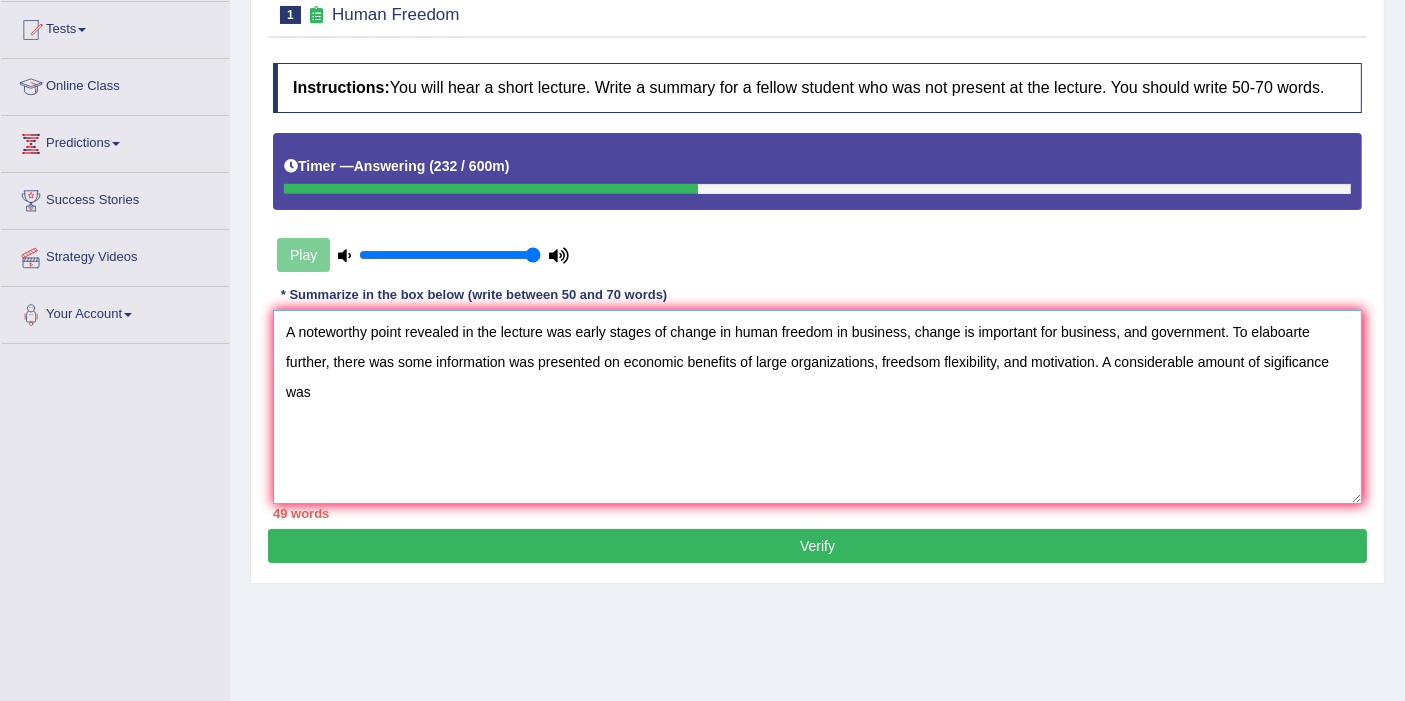 click on "A noteworthy point revealed in the lecture was early stages of change in human freedom in business, change is important for business, and government. To elaboarte further, there was some information was presented on economic benefits of large organizations, freedsom flexibility, and motivation. A considerable amount of sigificance was" at bounding box center [817, 407] 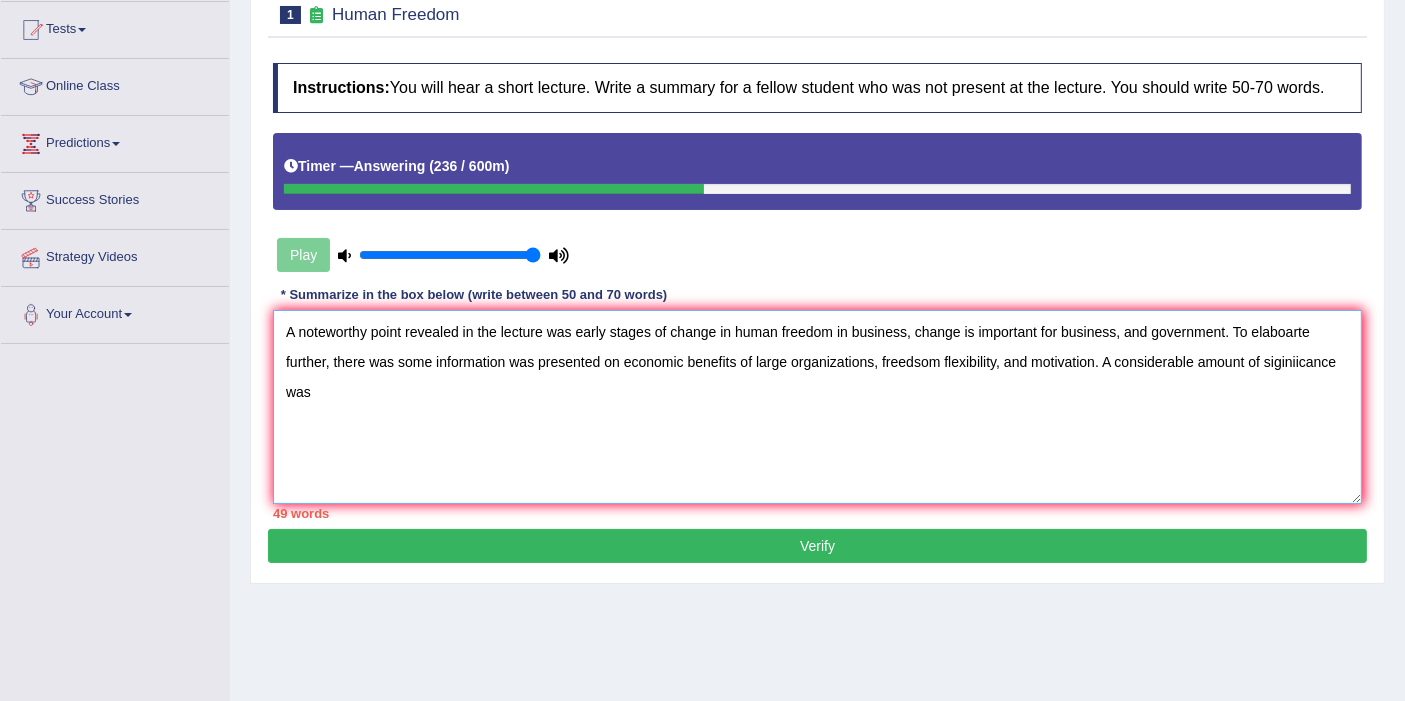 click on "A noteworthy point revealed in the lecture was early stages of change in human freedom in business, change is important for business, and government. To elaboarte further, there was some information was presented on economic benefits of large organizations, freedsom flexibility, and motivation. A considerable amount of siginiicance was" at bounding box center (817, 407) 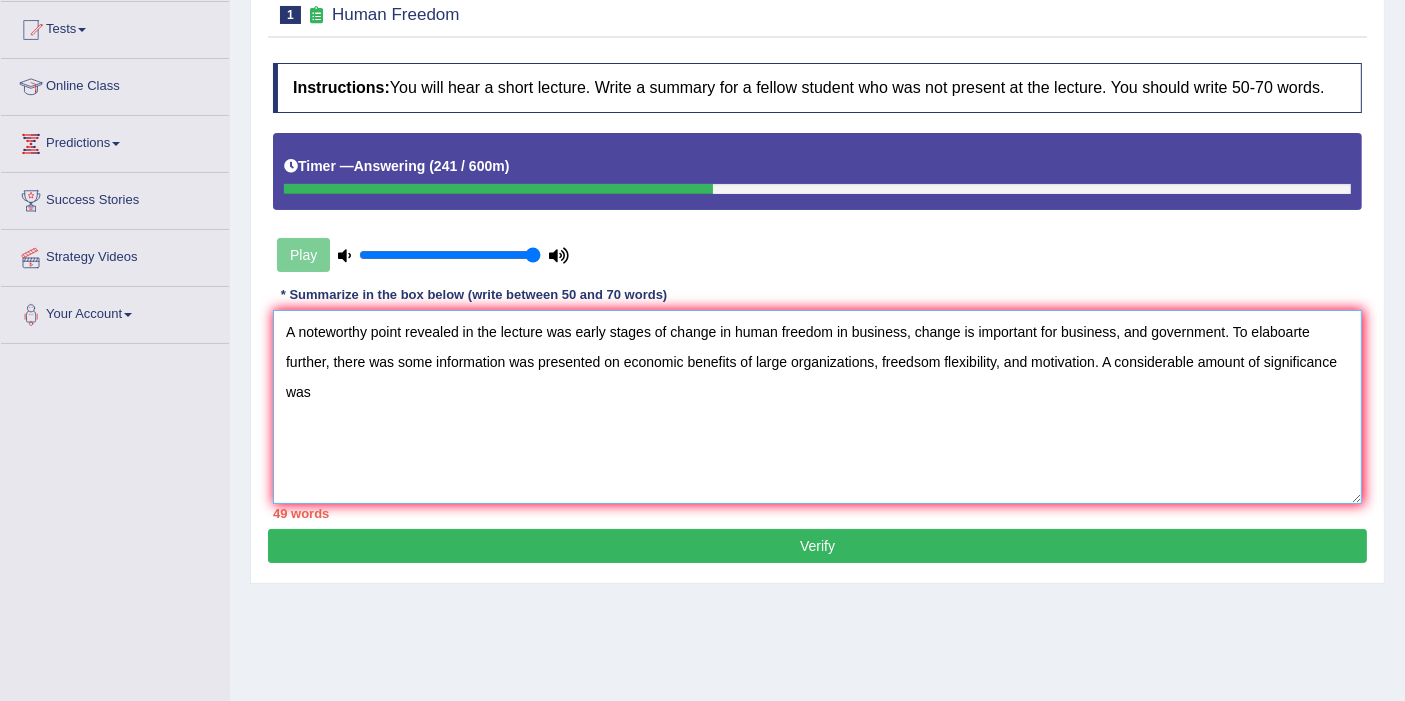 click on "A noteworthy point revealed in the lecture was early stages of change in human freedom in business, change is important for business, and government. To elaboarte further, there was some information was presented on economic benefits of large organizations, freedsom flexibility, and motivation. A considerable amount of significance was" at bounding box center (817, 407) 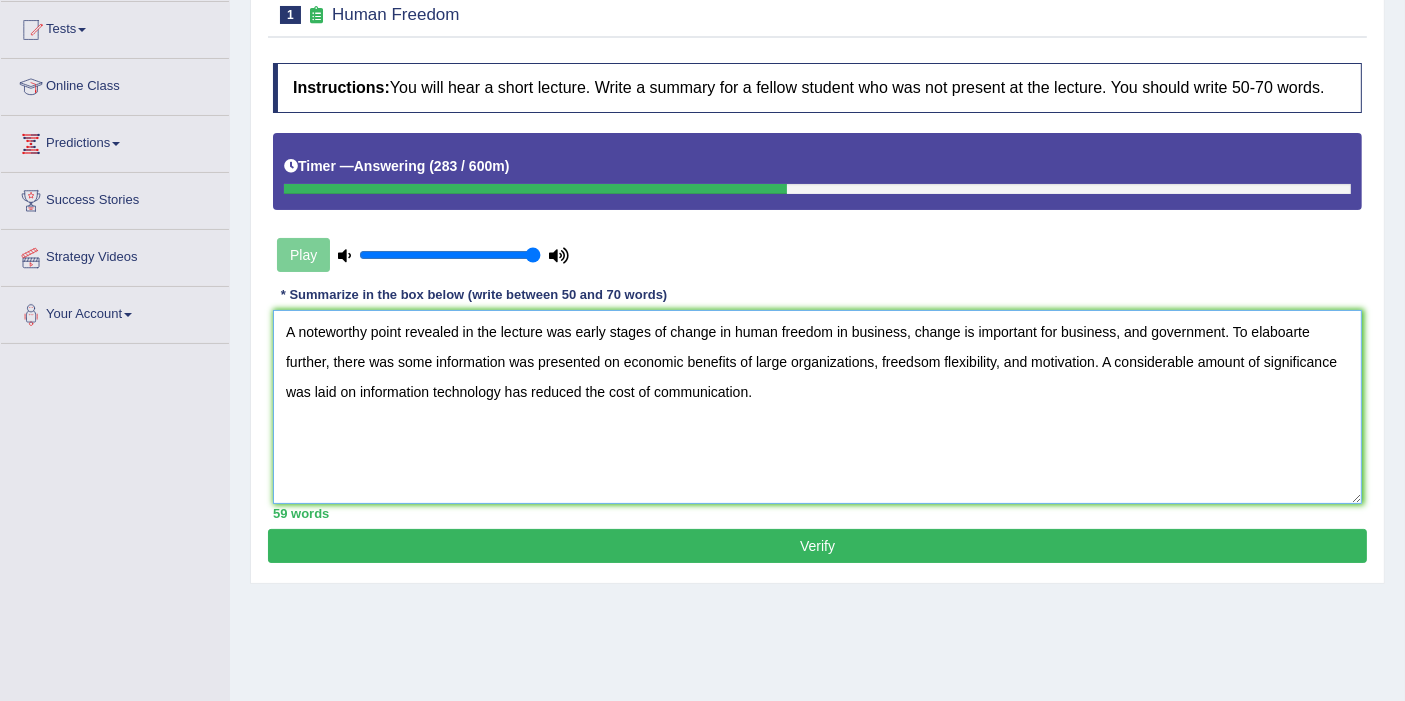 click on "A noteworthy point revealed in the lecture was early stages of change in human freedom in business, change is important for business, and government. To elaboarte further, there was some information was presented on economic benefits of large organizations, freedsom flexibility, and motivation. A considerable amount of significance was laid on information technology has reduced the cost of communication." at bounding box center [817, 407] 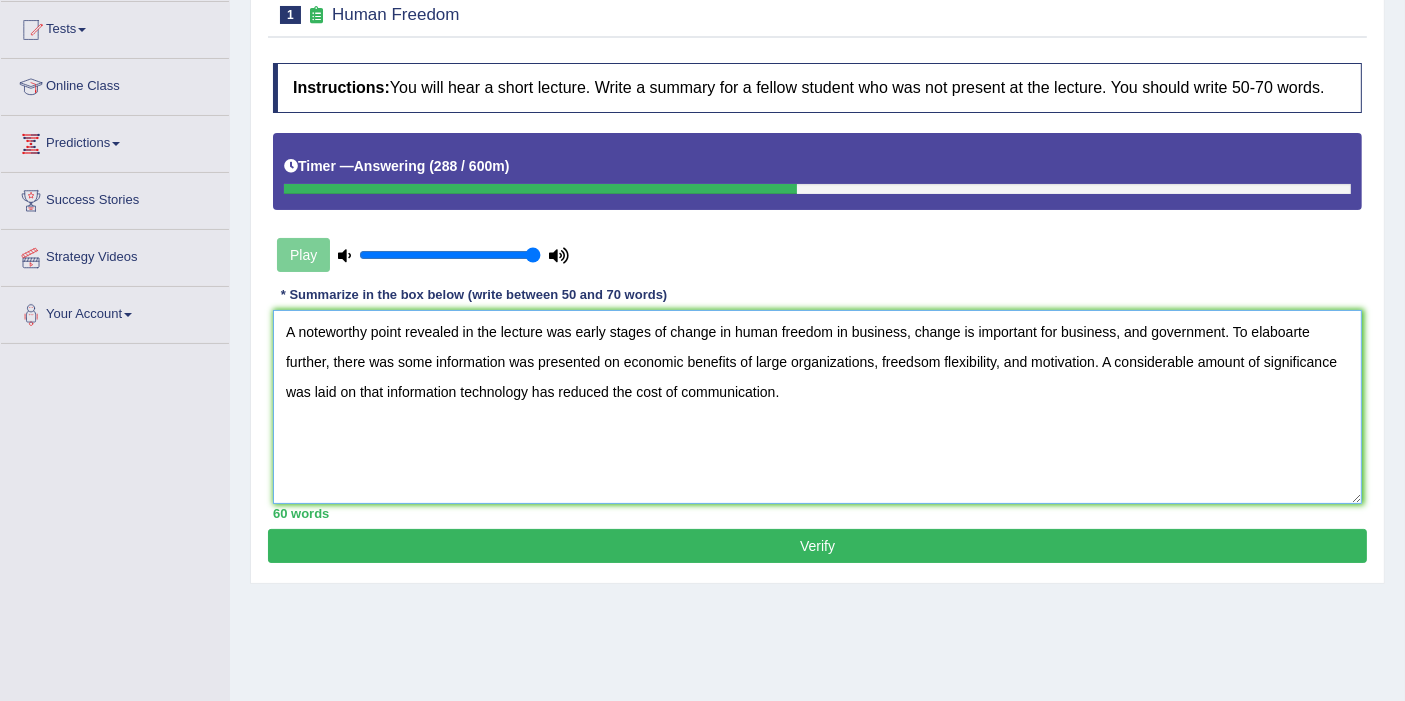 click on "A noteworthy point revealed in the lecture was early stages of change in human freedom in business, change is important for business, and government. To elaboarte further, there was some information was presented on economic benefits of large organizations, freedsom flexibility, and motivation. A considerable amount of significance was laid on that information technology has reduced the cost of communication." at bounding box center [817, 407] 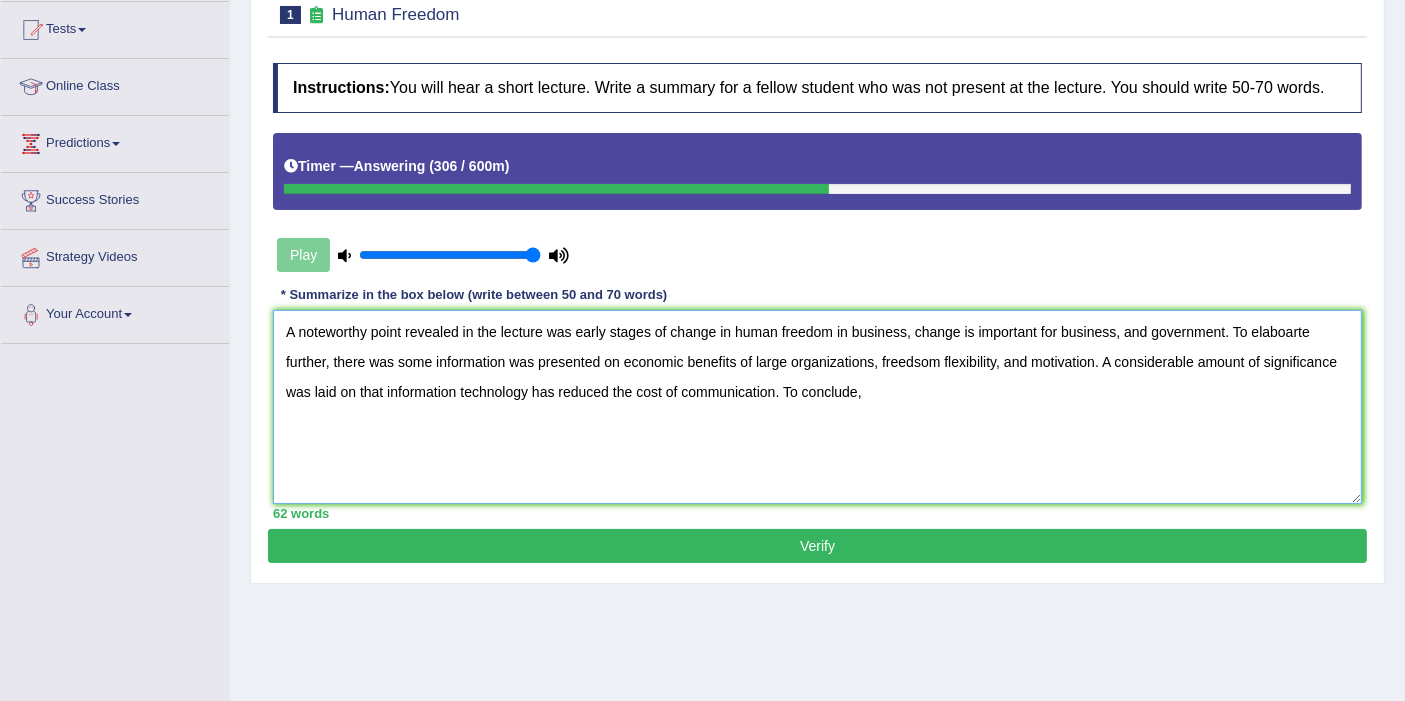 click on "A noteworthy point revealed in the lecture was early stages of change in human freedom in business, change is important for business, and government. To elaboarte further, there was some information was presented on economic benefits of large organizations, freedsom flexibility, and motivation. A considerable amount of significance was laid on that information technology has reduced the cost of communication. To conclude," at bounding box center [817, 407] 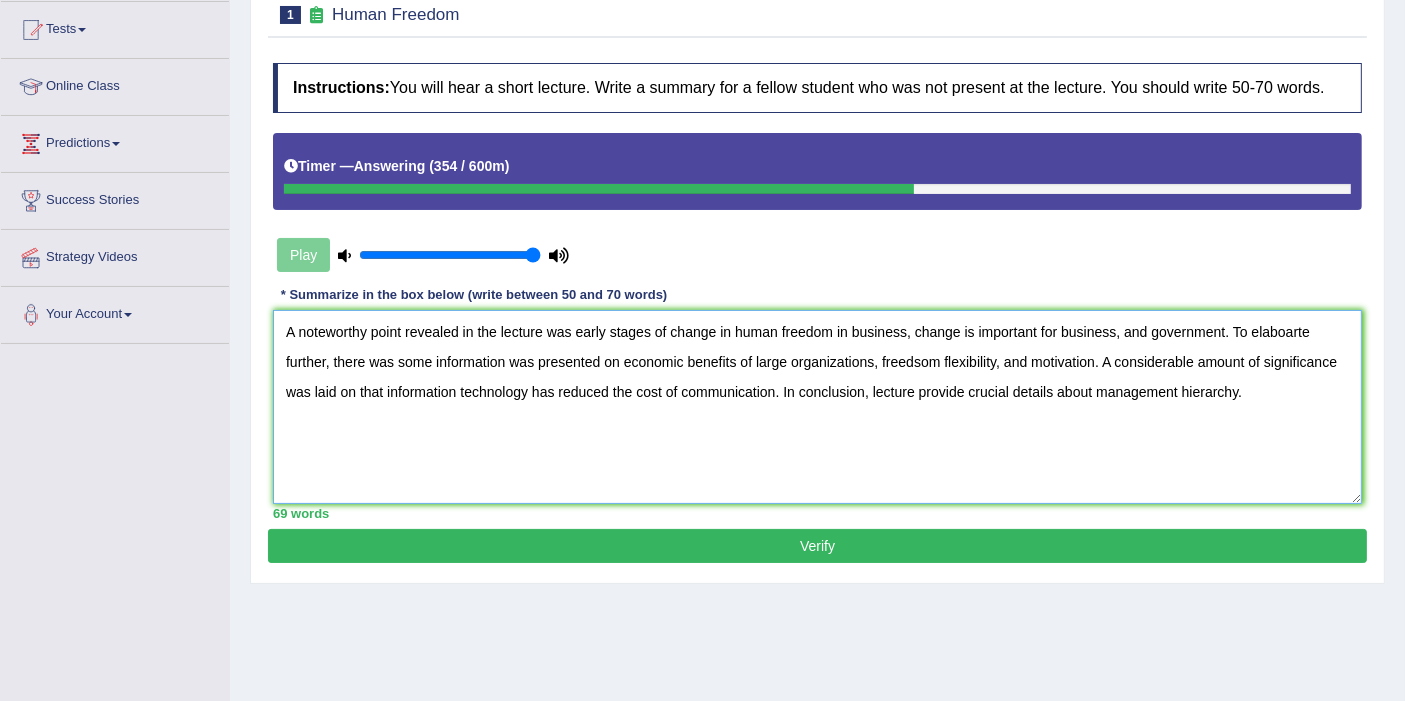 click on "A noteworthy point revealed in the lecture was early stages of change in human freedom in business, change is important for business, and government. To elaboarte further, there was some information was presented on economic benefits of large organizations, freedsom flexibility, and motivation. A considerable amount of significance was laid on that information technology has reduced the cost of communication. In conclusion, lecture provide crucial details about management hierarchy." at bounding box center (817, 407) 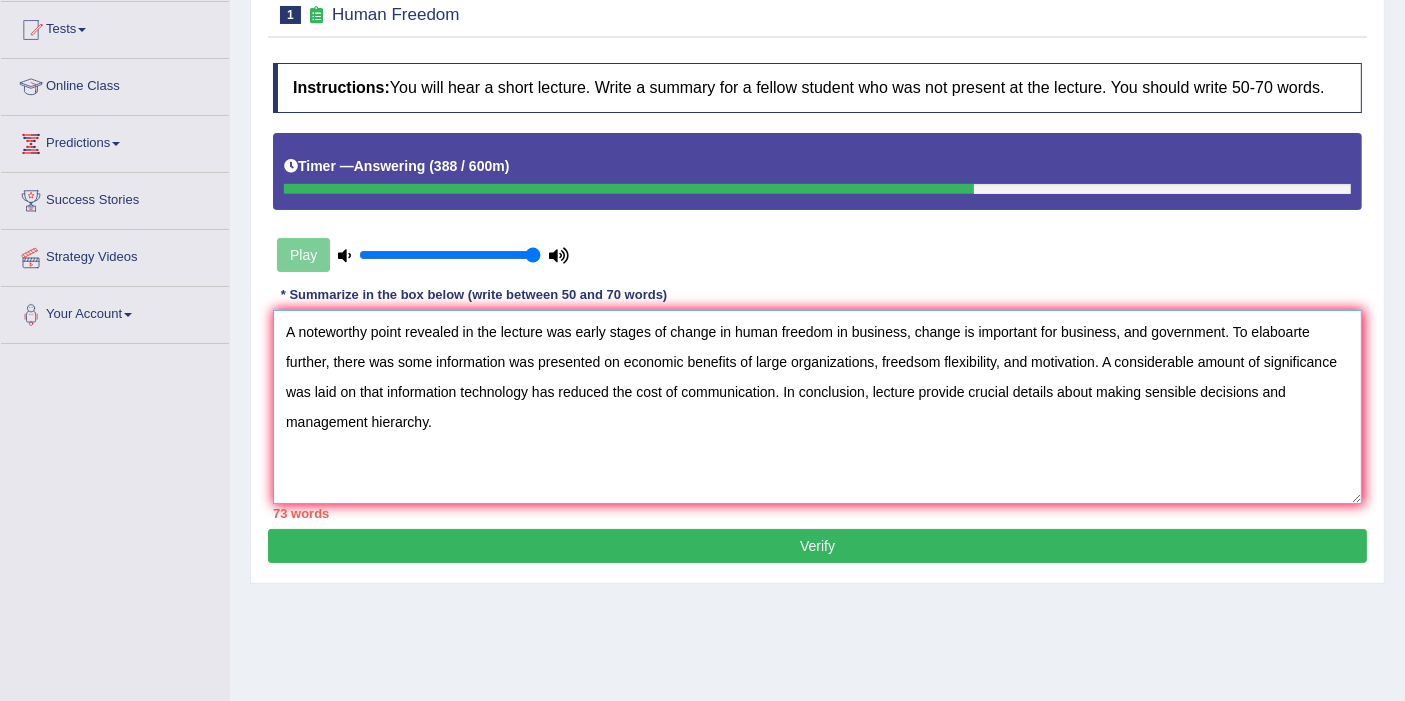 drag, startPoint x: 1100, startPoint y: 359, endPoint x: 1232, endPoint y: 375, distance: 132.96616 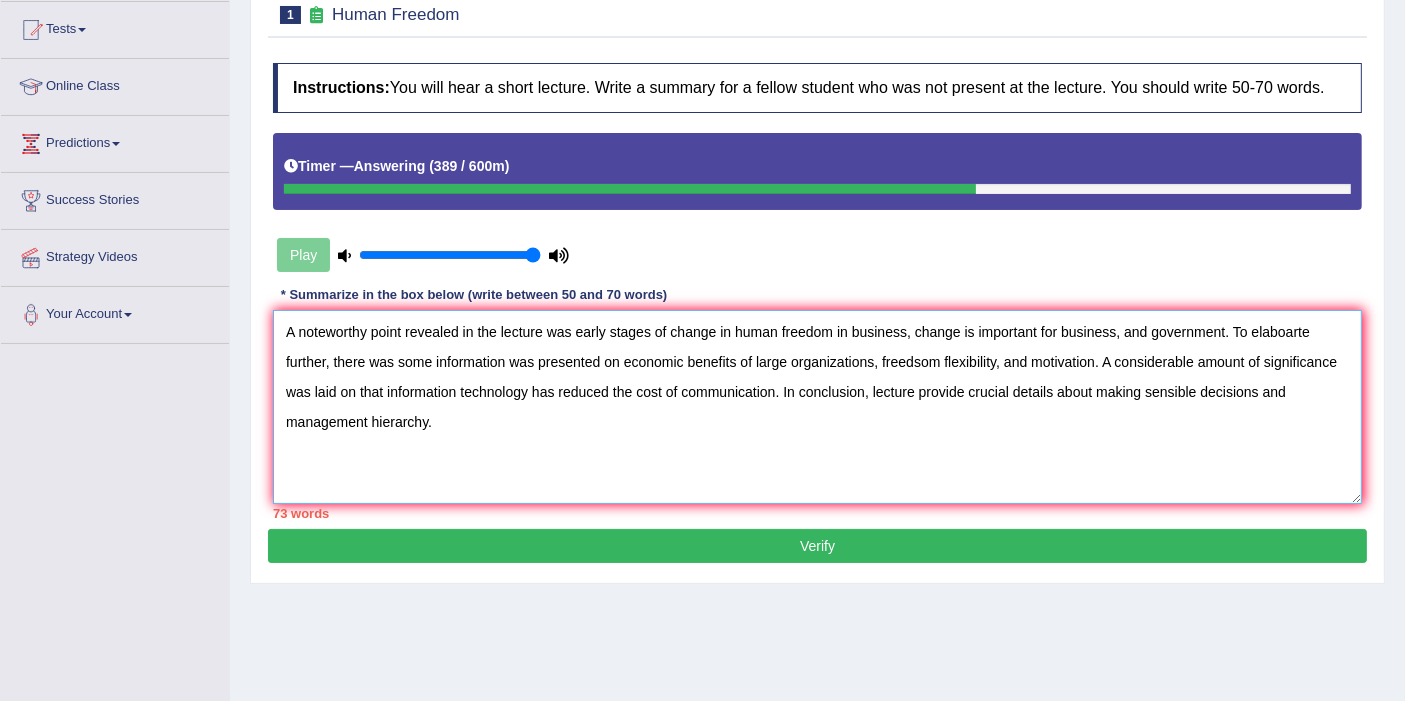 click on "A noteworthy point revealed in the lecture was early stages of change in human freedom in business, change is important for business, and government. To elaboarte further, there was some information was presented on economic benefits of large organizations, freedsom flexibility, and motivation. A considerable amount of significance was laid on that information technology has reduced the cost of communication. In conclusion, lecture provide crucial details about making sensible decisions and management hierarchy." at bounding box center [817, 407] 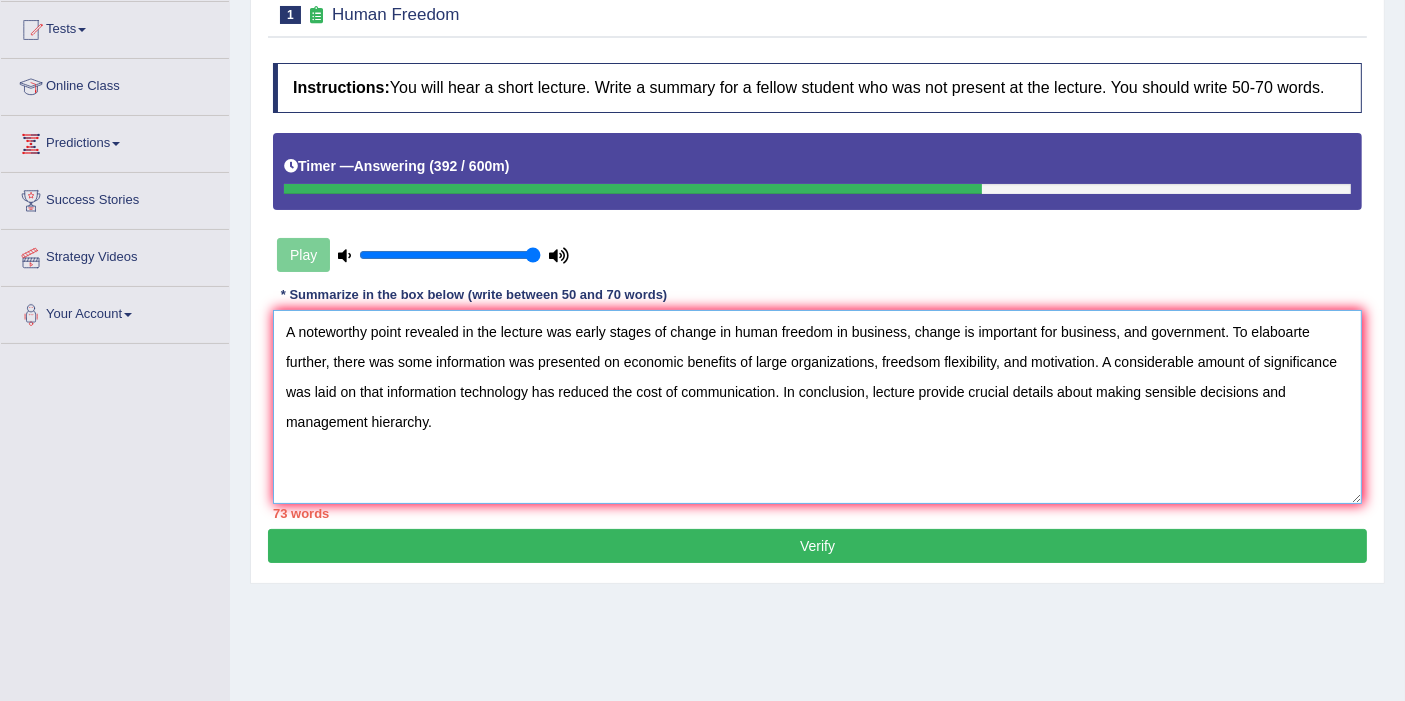 drag, startPoint x: 1200, startPoint y: 358, endPoint x: 339, endPoint y: 385, distance: 861.4232 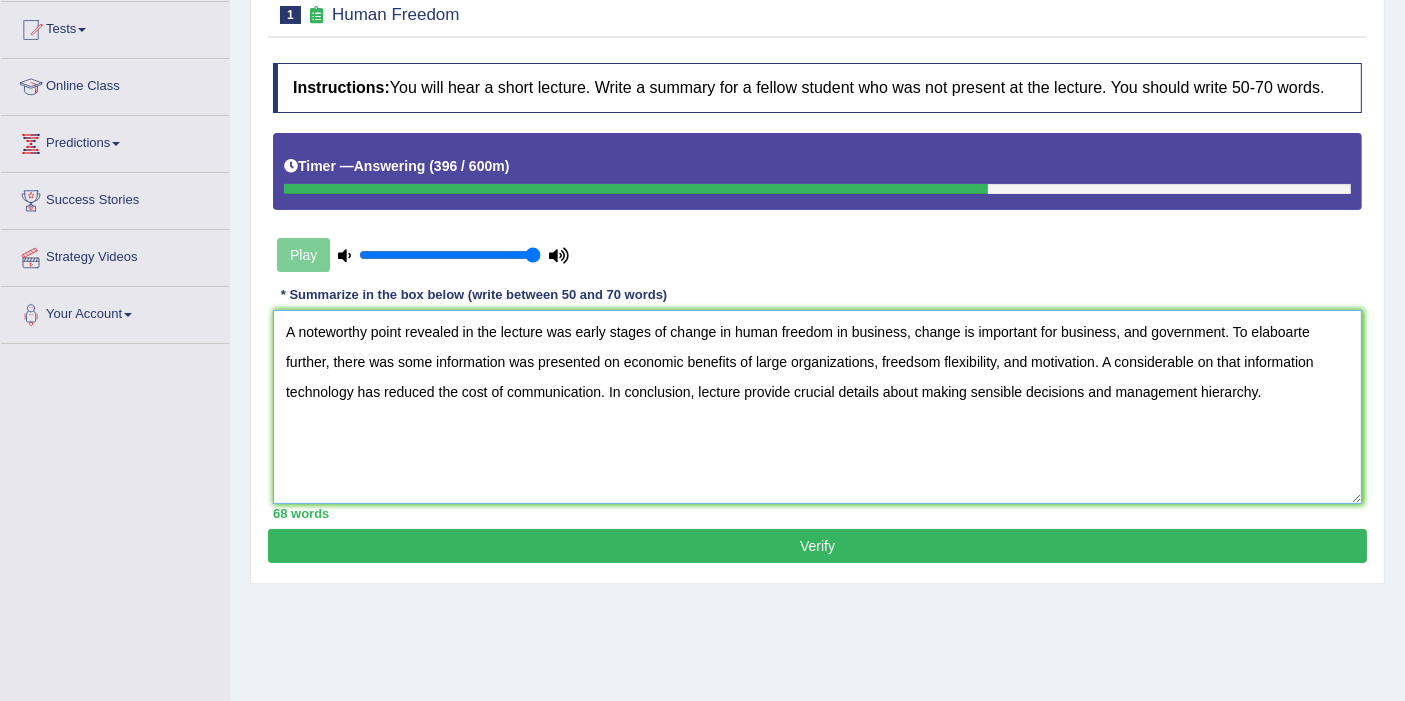 click on "A noteworthy point revealed in the lecture was early stages of change in human freedom in business, change is important for business, and government. To elaboarte further, there was some information was presented on economic benefits of large organizations, freedsom flexibility, and motivation. A considerable on that information technology has reduced the cost of communication. In conclusion, lecture provide crucial details about making sensible decisions and management hierarchy." at bounding box center [817, 407] 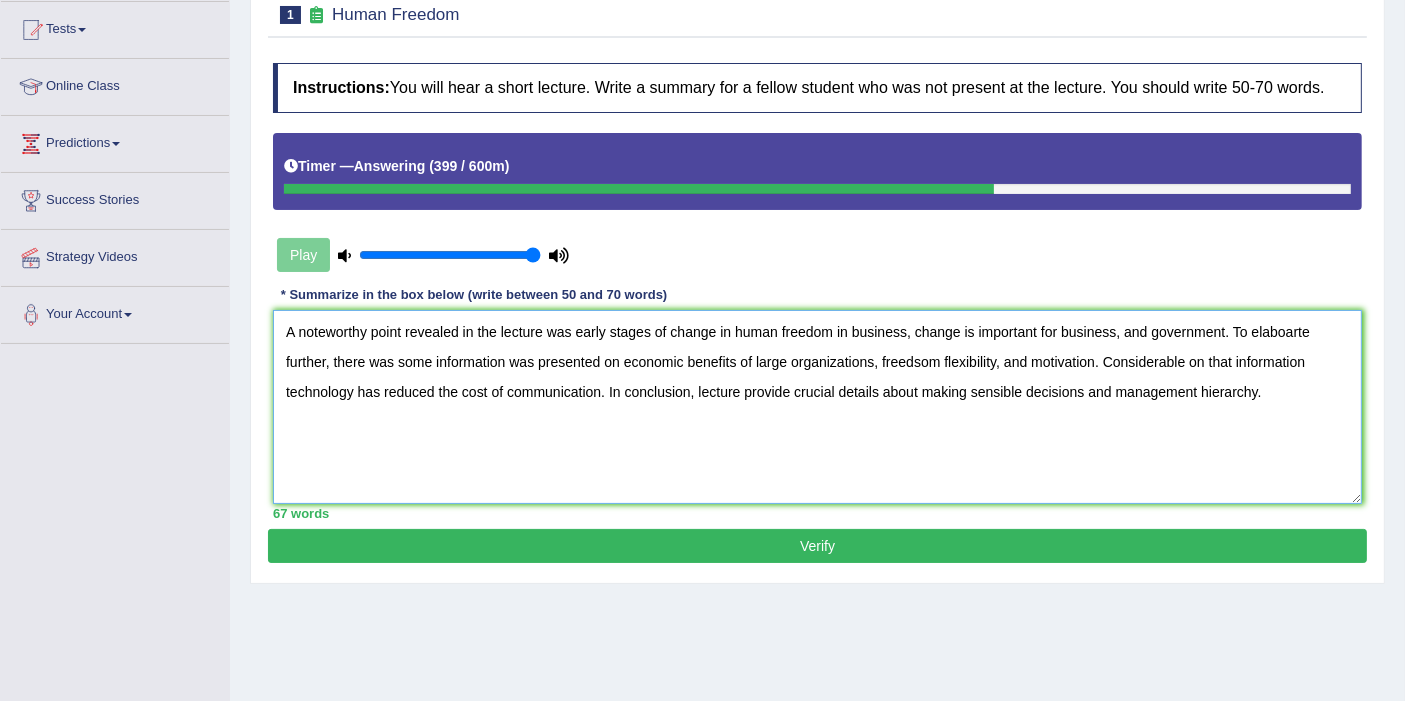 click on "A noteworthy point revealed in the lecture was early stages of change in human freedom in business, change is important for business, and government. To elaboarte further, there was some information was presented on economic benefits of large organizations, freedsom flexibility, and motivation. Considerable on that information technology has reduced the cost of communication. In conclusion, lecture provide crucial details about making sensible decisions and management hierarchy." at bounding box center (817, 407) 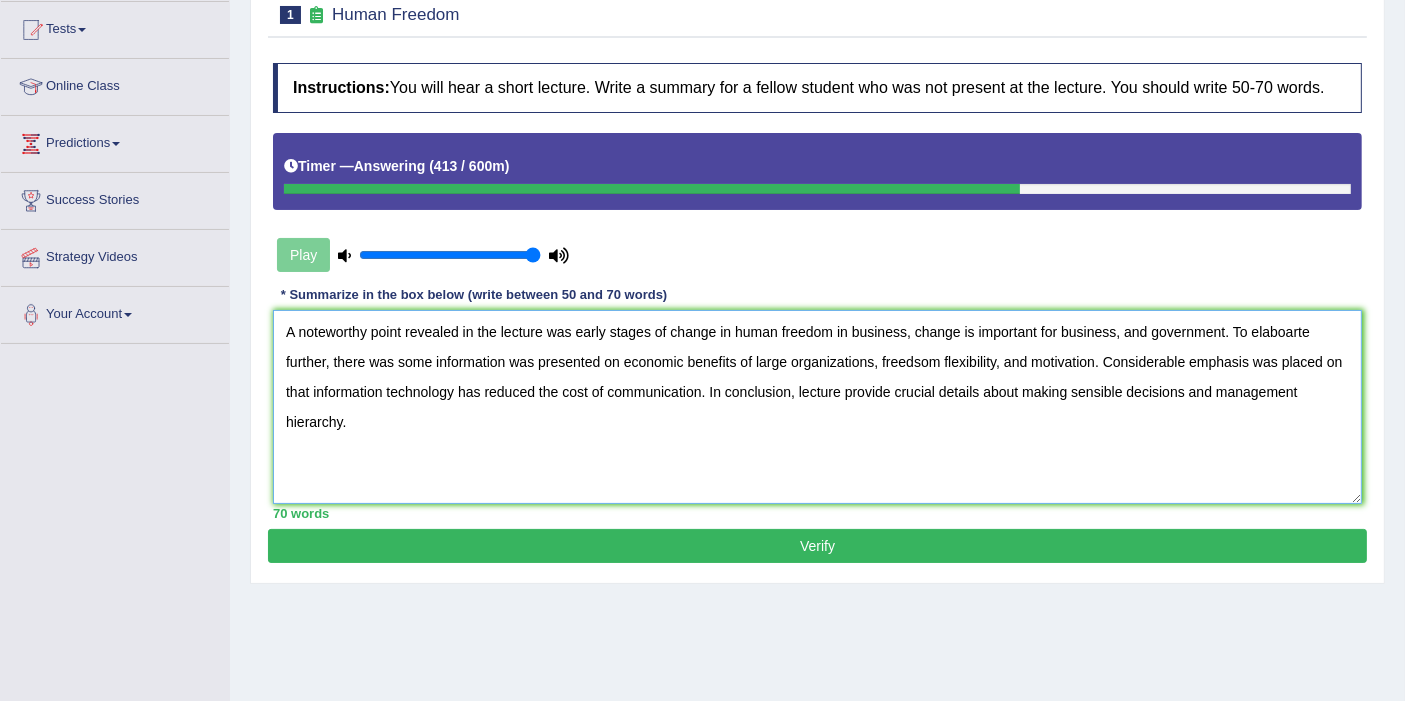 click on "A noteworthy point revealed in the lecture was early stages of change in human freedom in business, change is important for business, and government. To elaboarte further, there was some information was presented on economic benefits of large organizations, freedsom flexibility, and motivation. Considerable emphasis was placed on that information technology has reduced the cost of communication. In conclusion, lecture provide crucial details about making sensible decisions and management hierarchy." at bounding box center (817, 407) 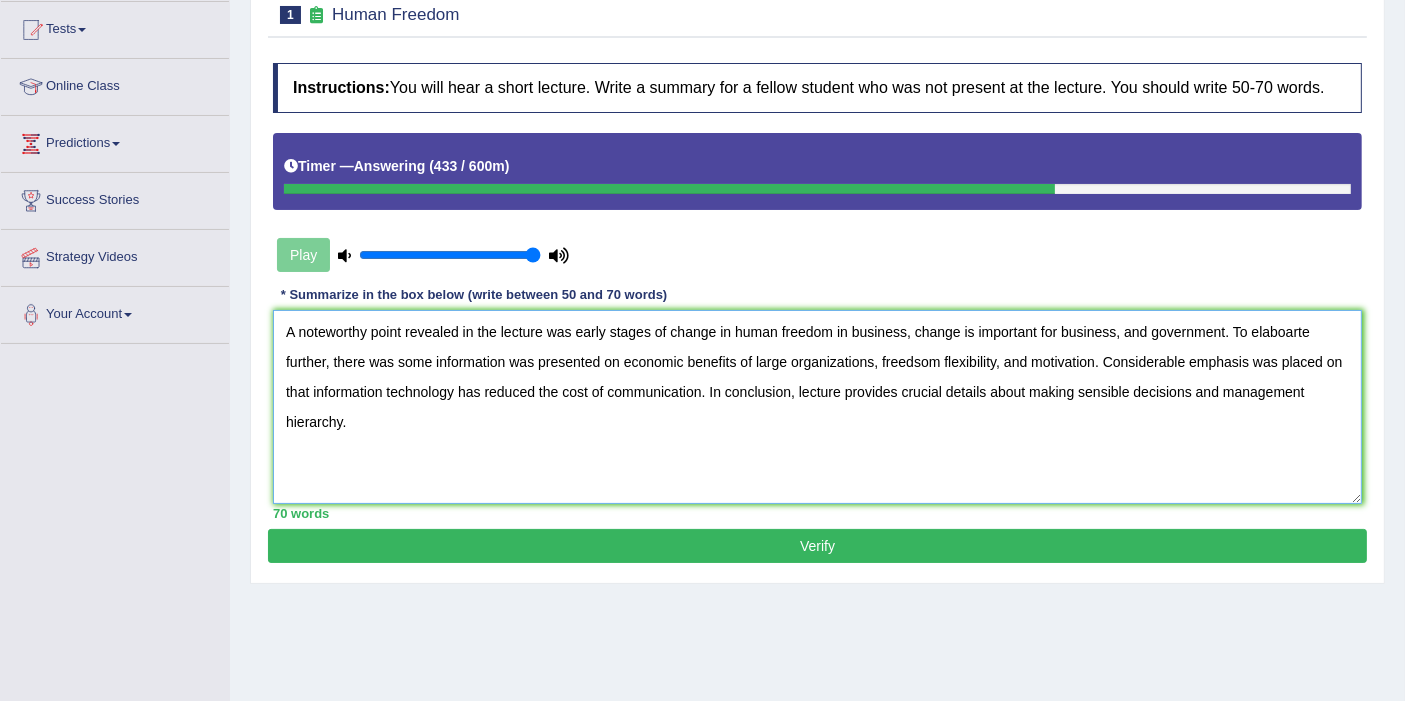 click on "A noteworthy point revealed in the lecture was early stages of change in human freedom in business, change is important for business, and government. To elaboarte further, there was some information was presented on economic benefits of large organizations, freedsom flexibility, and motivation. Considerable emphasis was placed on that information technology has reduced the cost of communication. In conclusion, lecture provides crucial details about making sensible decisions and management hierarchy." at bounding box center (817, 407) 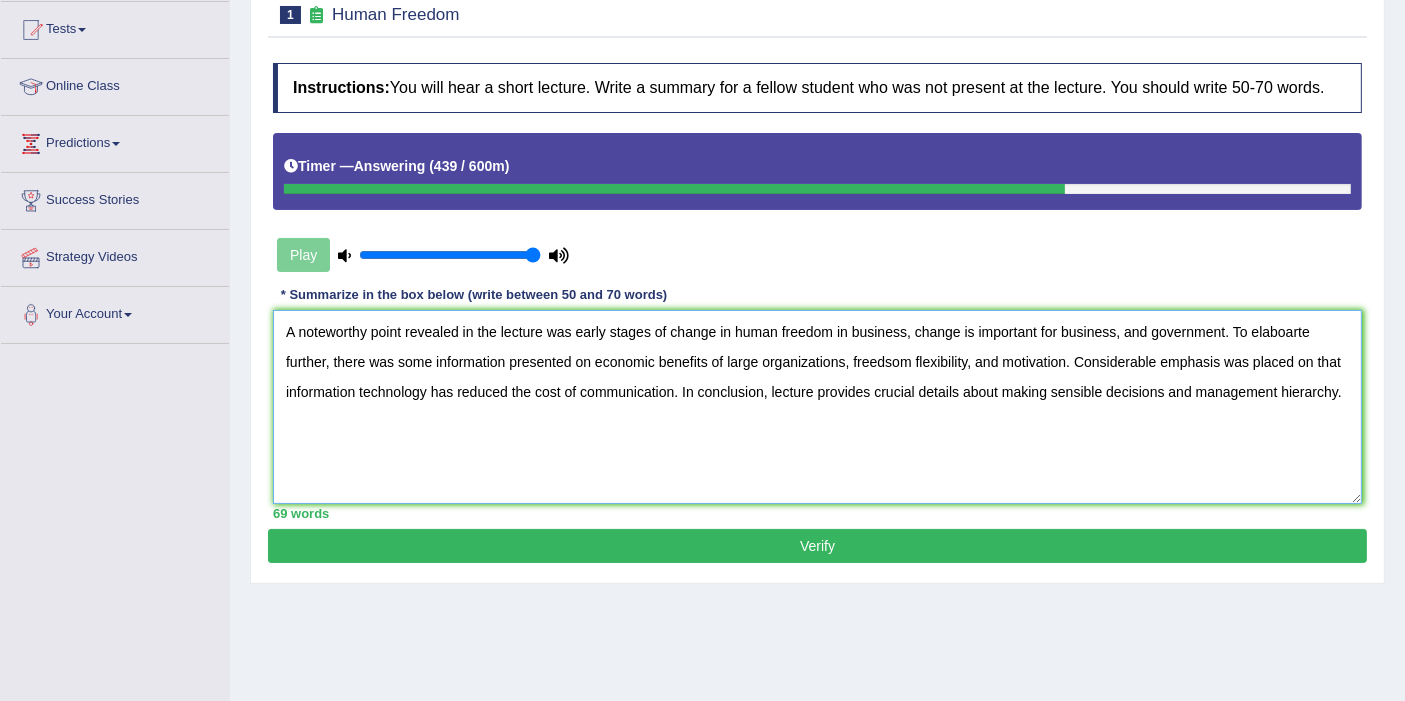 click on "A noteworthy point revealed in the lecture was early stages of change in human freedom in business, change is important for business, and government. To elaboarte further, there was some information presented on economic benefits of large organizations, freedsom flexibility, and motivation. Considerable emphasis was placed on that information technology has reduced the cost of communication. In conclusion, lecture provides crucial details about making sensible decisions and management hierarchy." at bounding box center (817, 407) 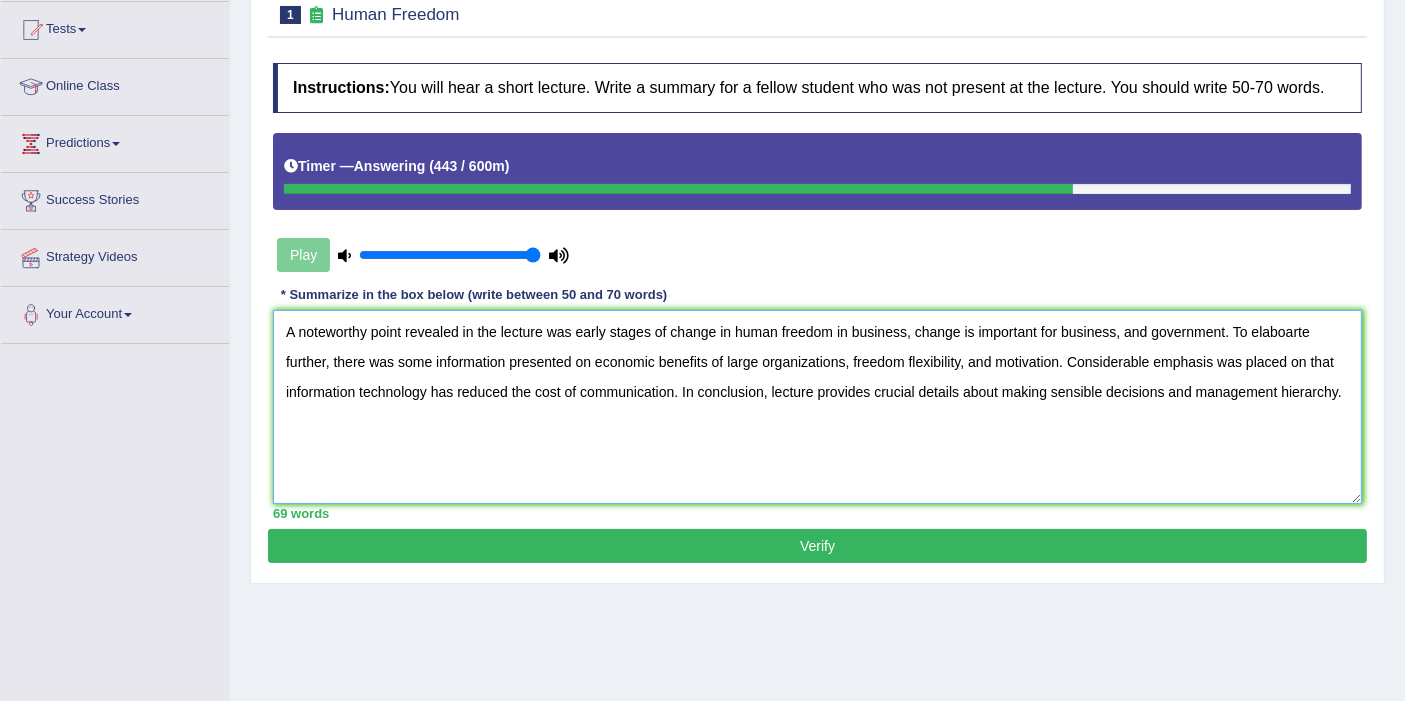 click on "A noteworthy point revealed in the lecture was early stages of change in human freedom in business, change is important for business, and government. To elaboarte further, there was some information presented on economic benefits of large organizations, freedom flexibility, and motivation. Considerable emphasis was placed on that information technology has reduced the cost of communication. In conclusion, lecture provides crucial details about making sensible decisions and management hierarchy." at bounding box center [817, 407] 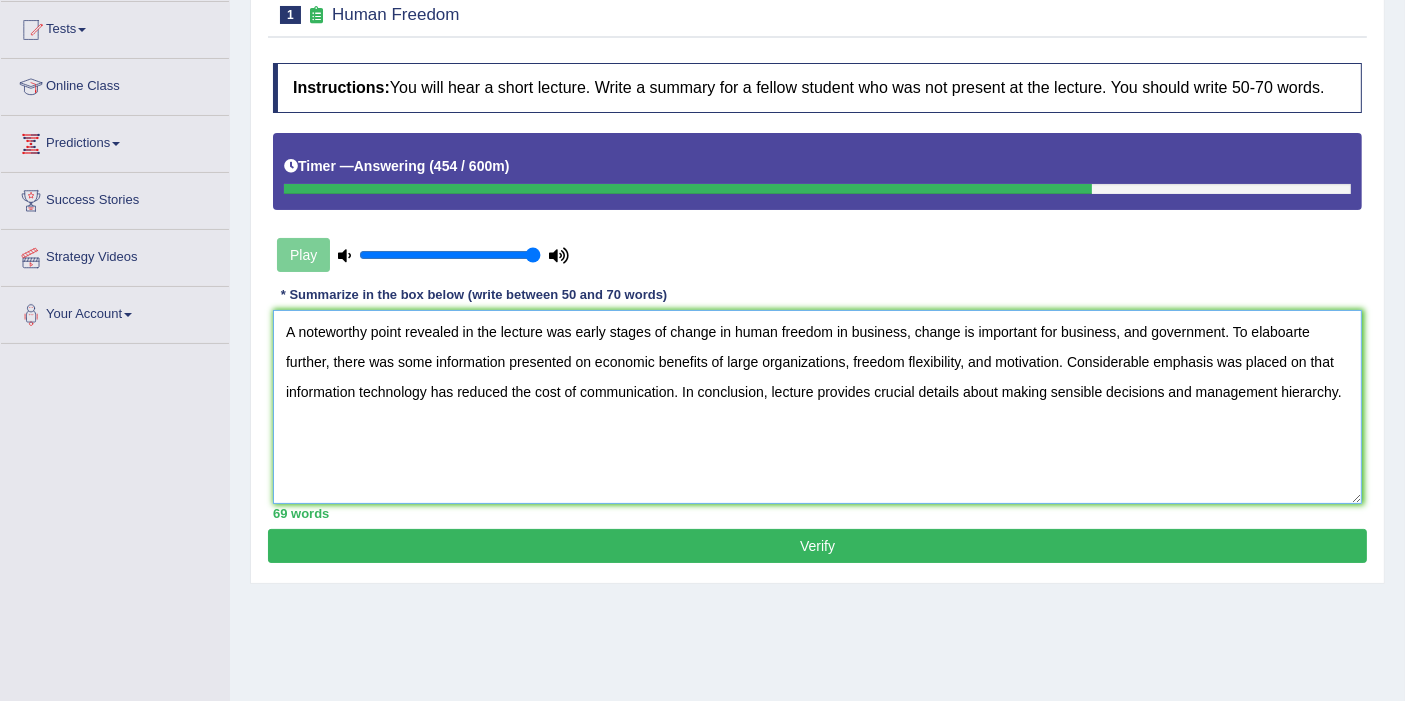 type on "A noteworthy point revealed in the lecture was early stages of change in human freedom in business, change is important for business, and government. To elaboarte further, there was some information presented on economic benefits of large organizations, freedom flexibility, and motivation. Considerable emphasis was placed on that information technology has reduced the cost of communication. In conclusion, lecture provides crucial details about making sensible decisions and management hierarchy." 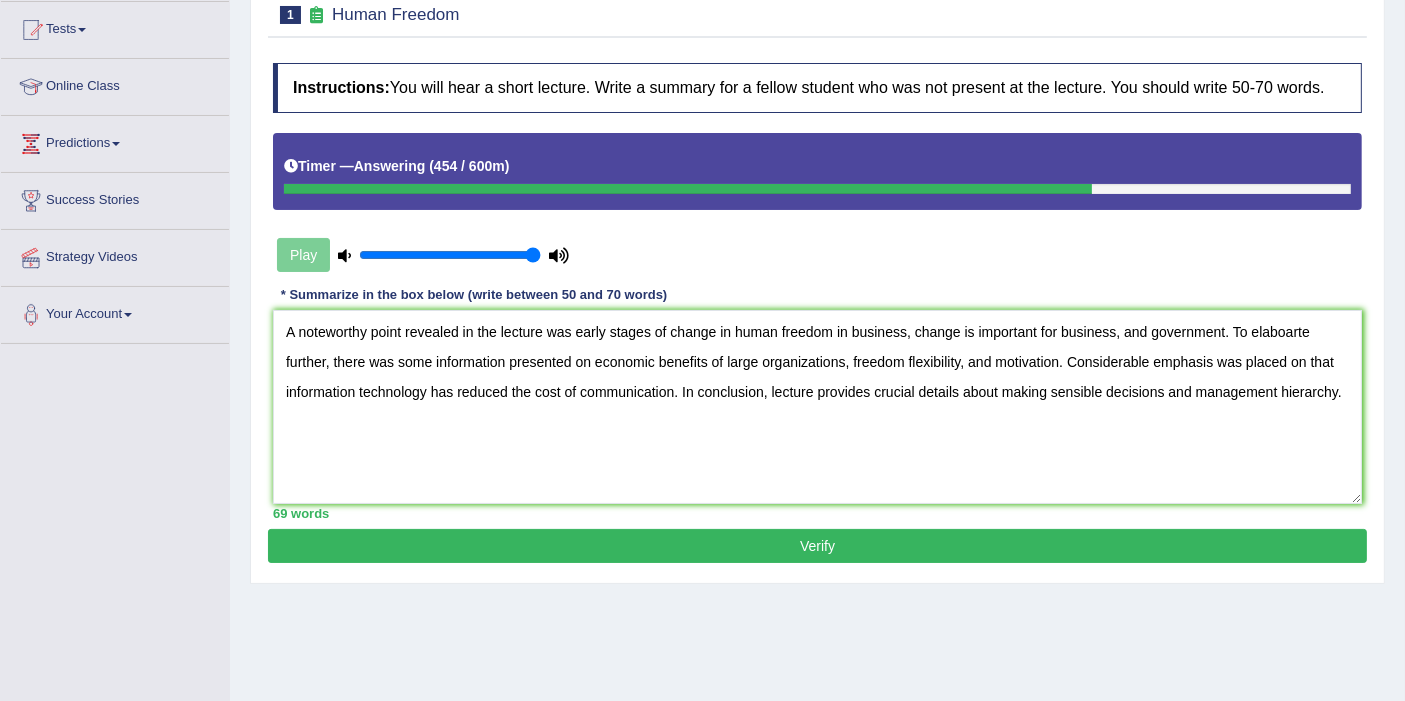 click on "Verify" at bounding box center (817, 546) 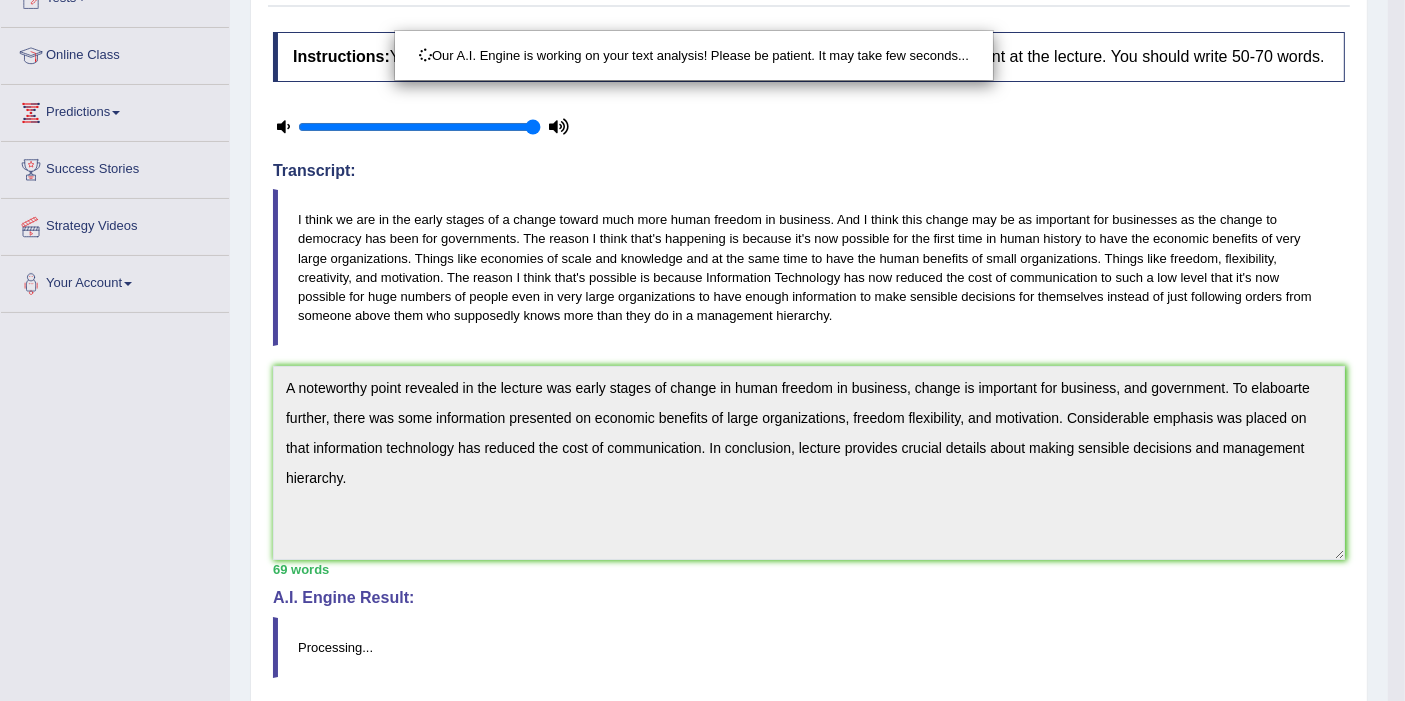 scroll, scrollTop: 427, scrollLeft: 0, axis: vertical 